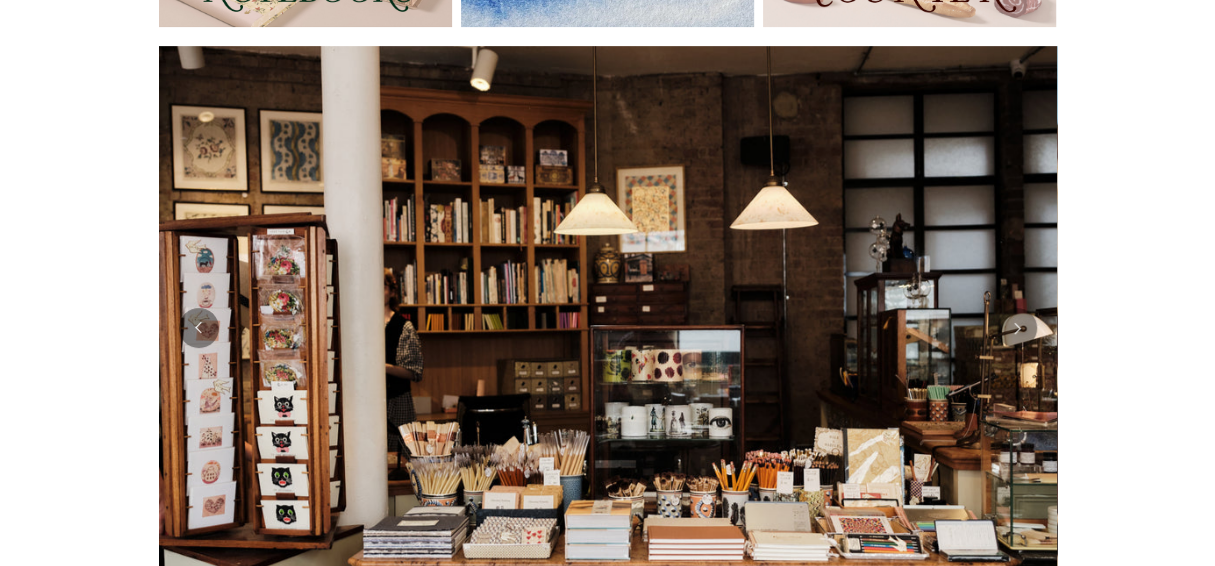 scroll, scrollTop: 0, scrollLeft: 0, axis: both 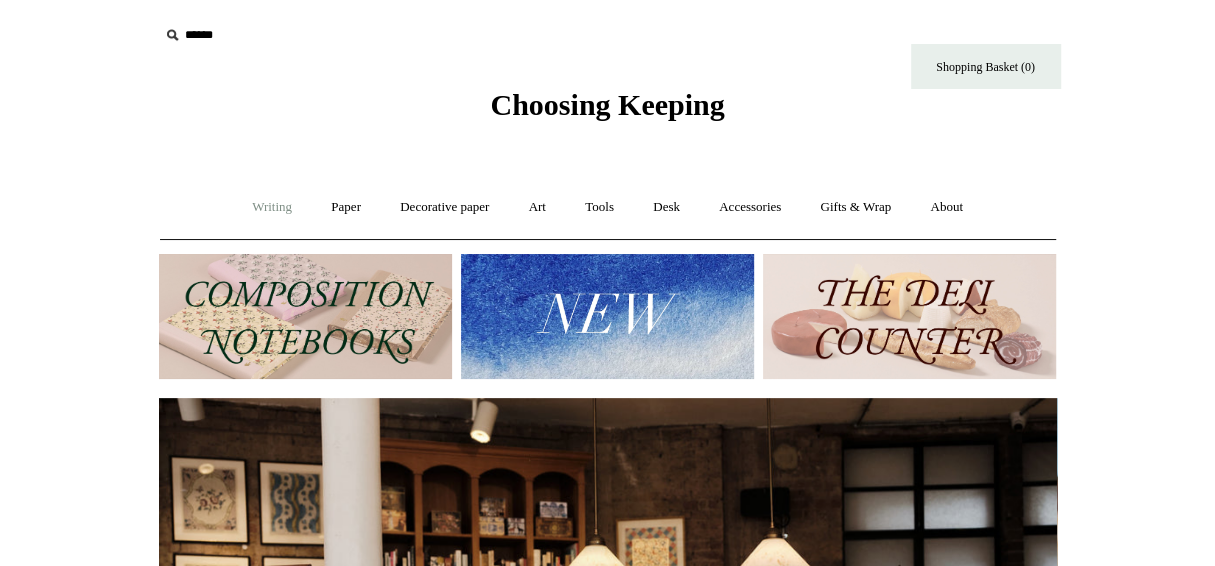 click on "Writing +" at bounding box center [272, 207] 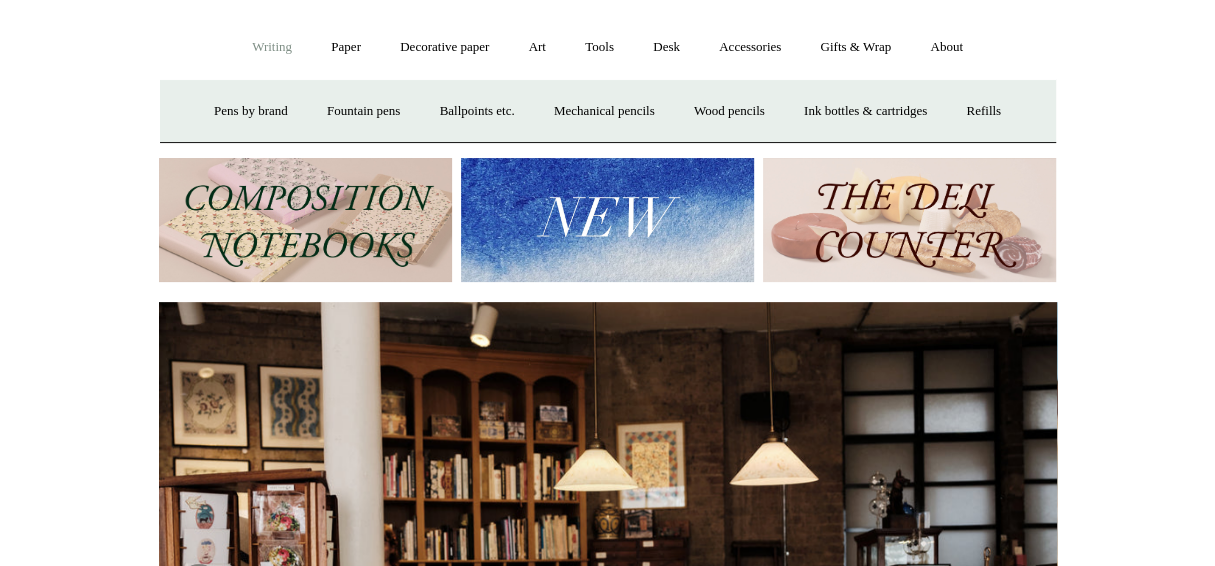 scroll, scrollTop: 161, scrollLeft: 0, axis: vertical 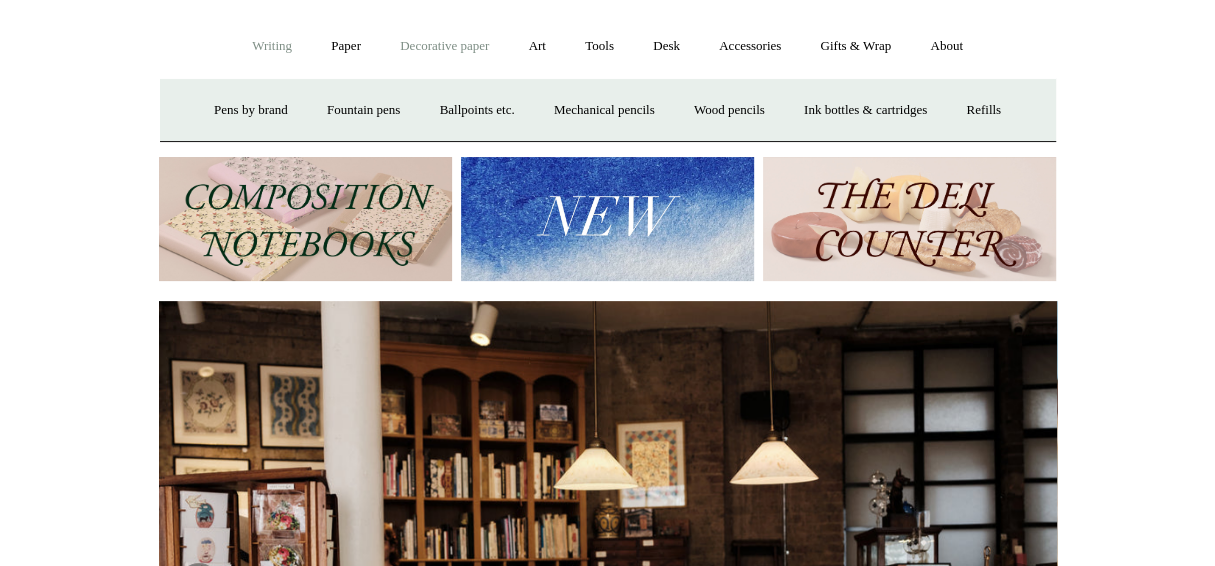 click on "Decorative paper +" at bounding box center [444, 46] 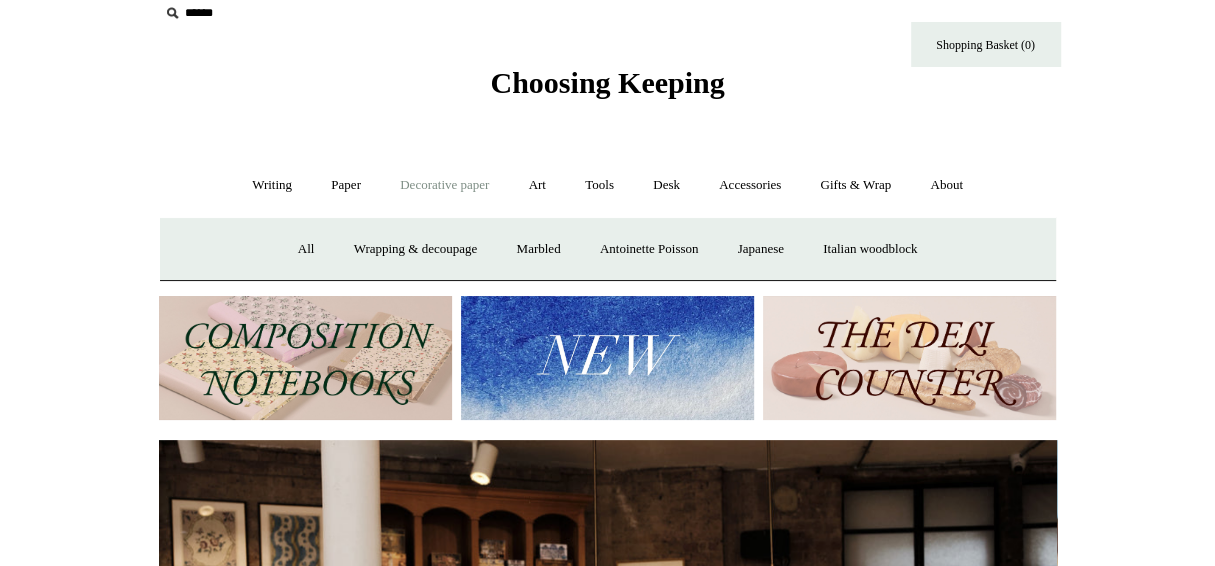 scroll, scrollTop: 0, scrollLeft: 0, axis: both 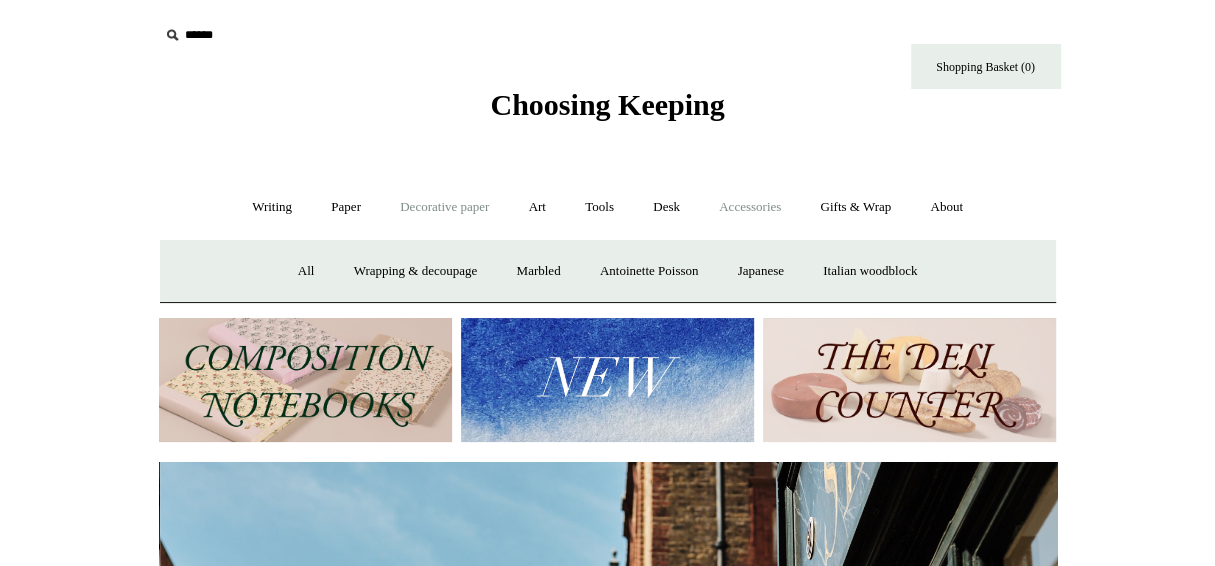 click on "Accessories +" at bounding box center (750, 207) 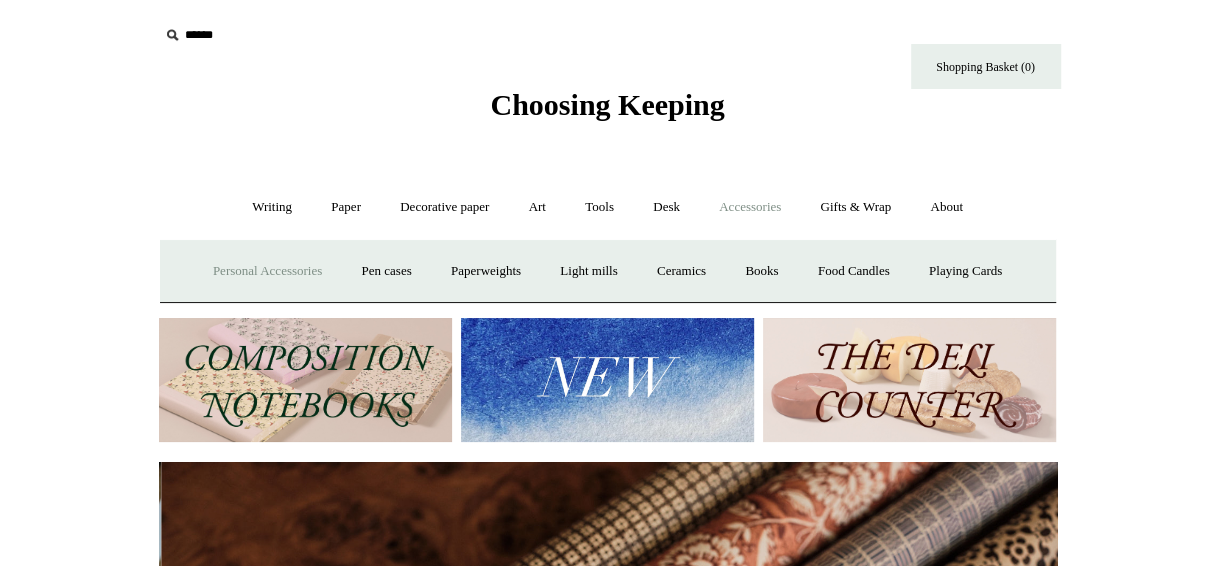 scroll, scrollTop: 0, scrollLeft: 1795, axis: horizontal 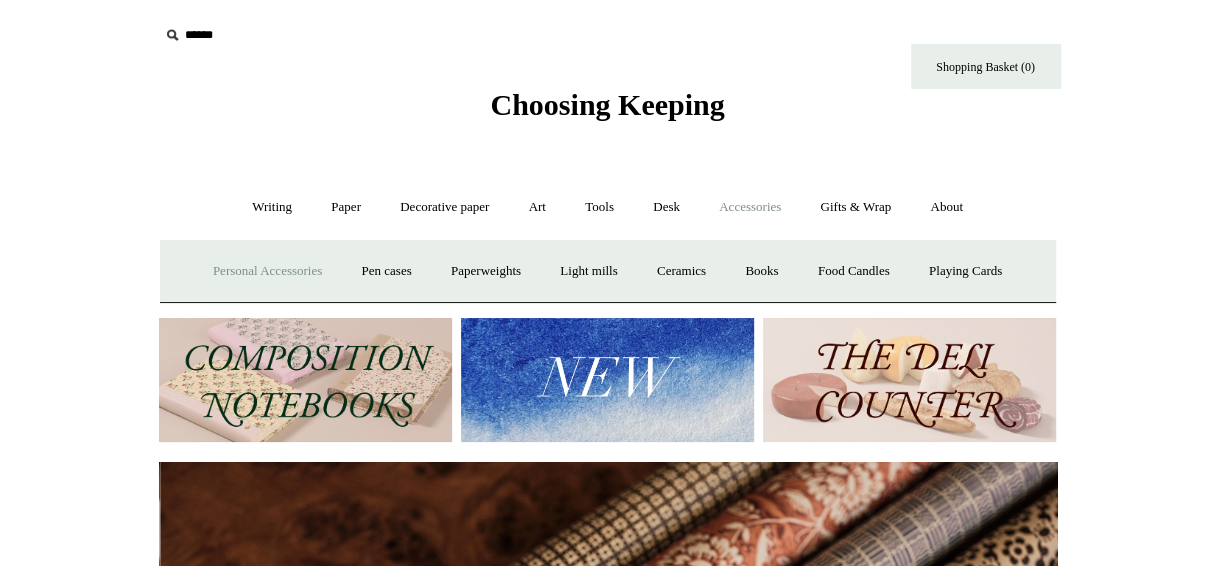 click on "Personal Accessories +" at bounding box center [267, 271] 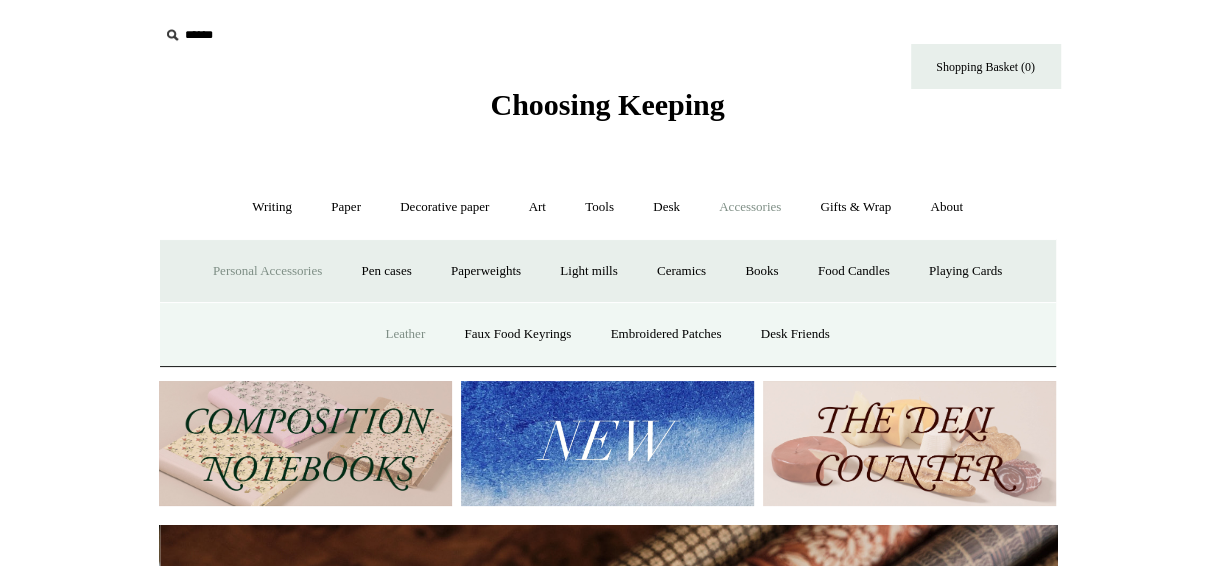click on "Leather" at bounding box center (405, 334) 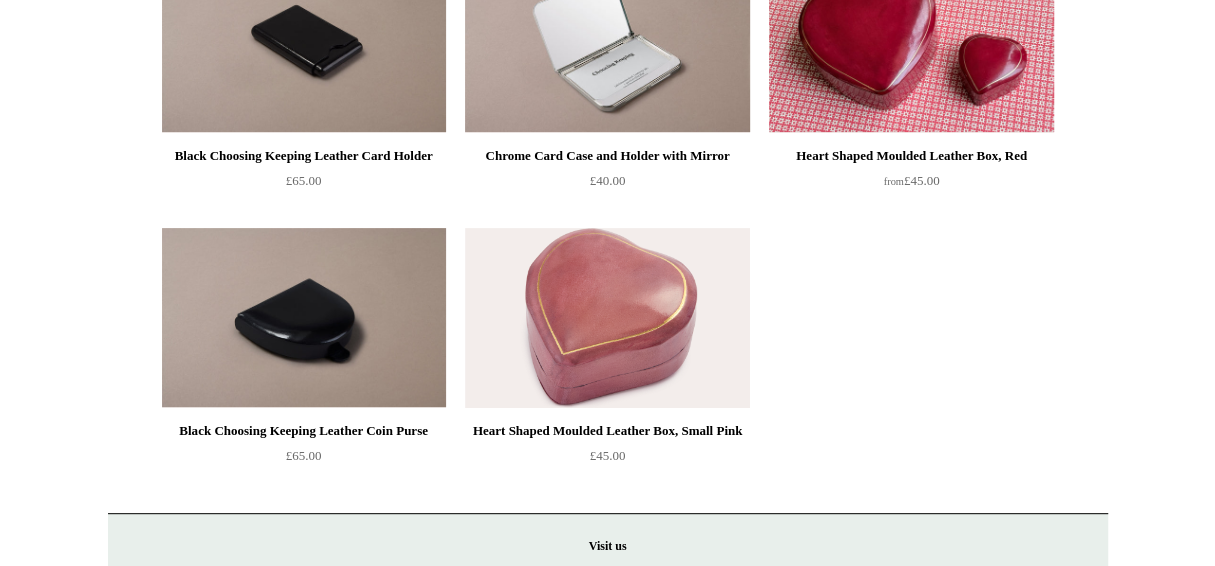 scroll, scrollTop: 0, scrollLeft: 0, axis: both 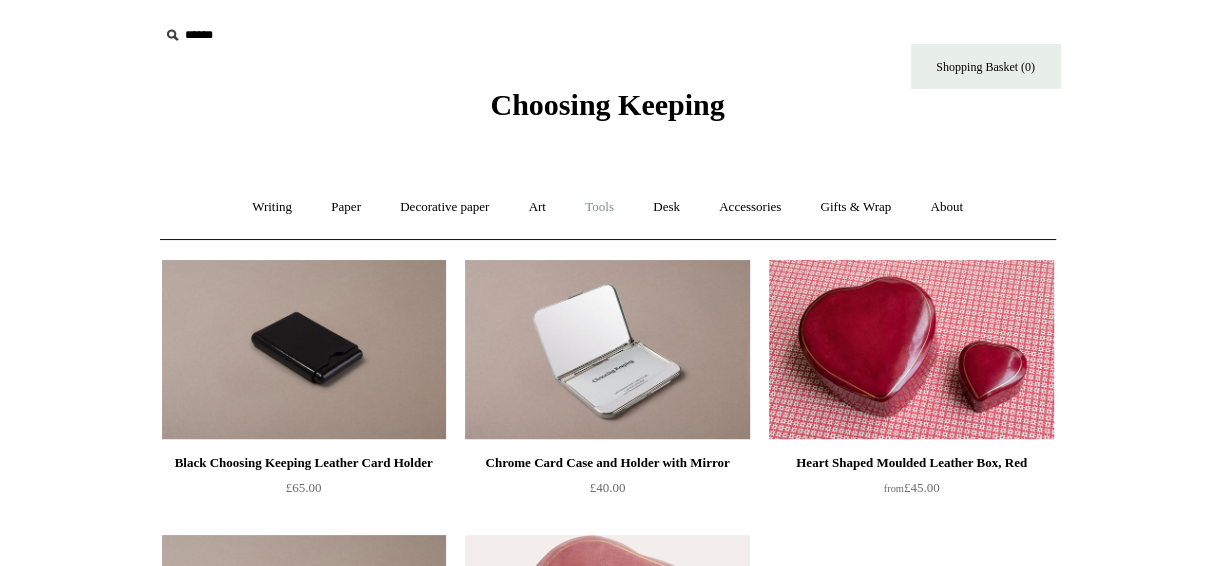 click on "Tools +" at bounding box center (599, 207) 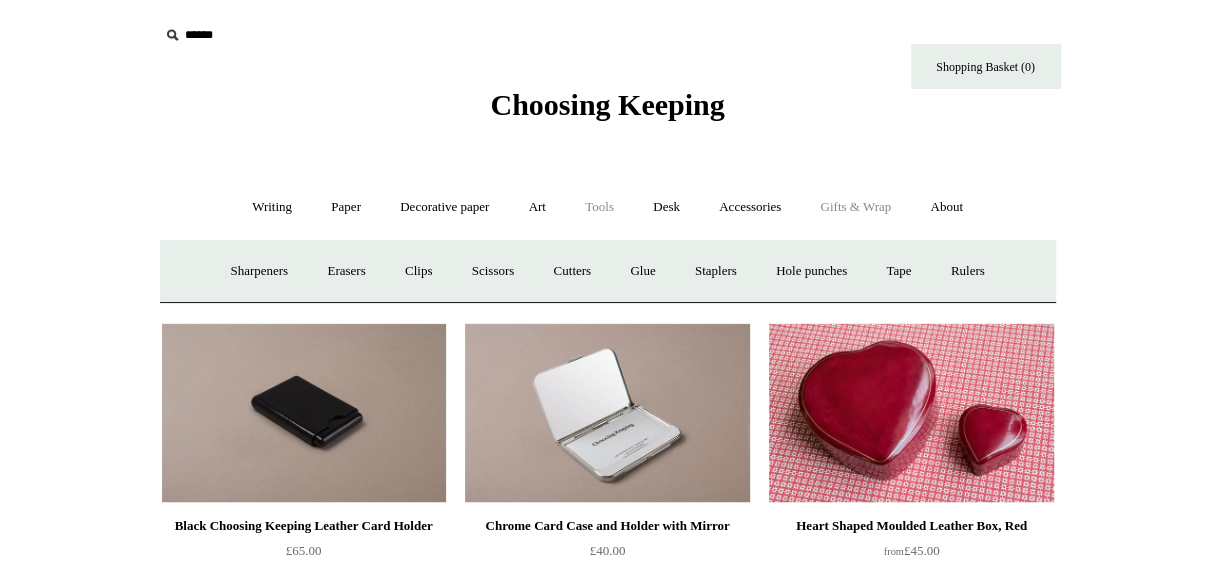click on "Gifts & Wrap +" at bounding box center [855, 207] 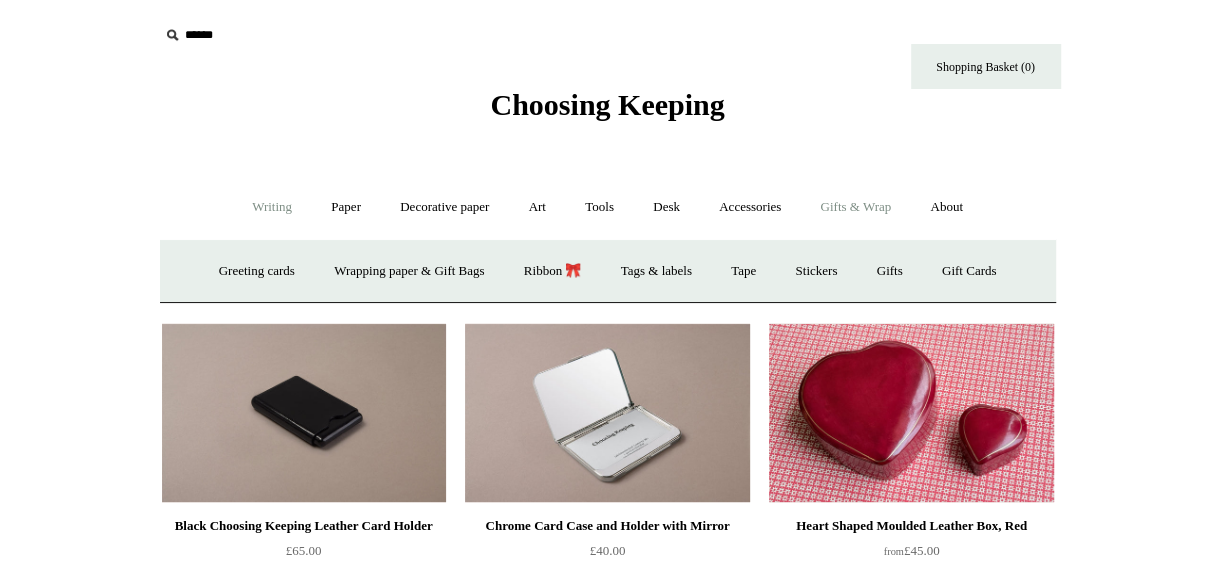 click on "Writing +" at bounding box center (272, 207) 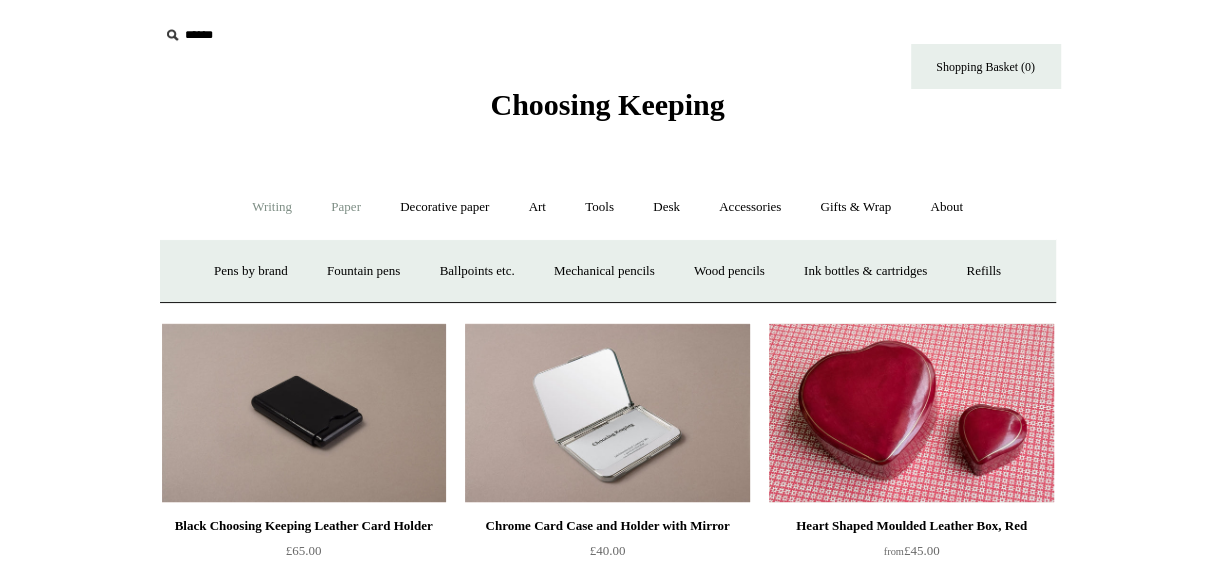 click on "Paper +" at bounding box center [346, 207] 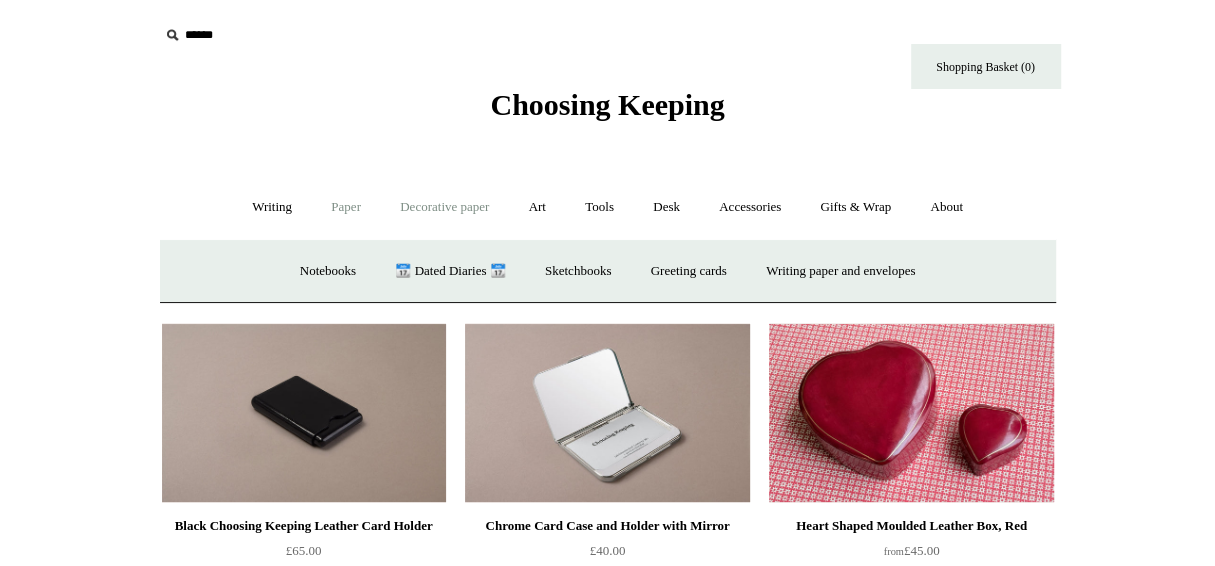 click on "Decorative paper +" at bounding box center [444, 207] 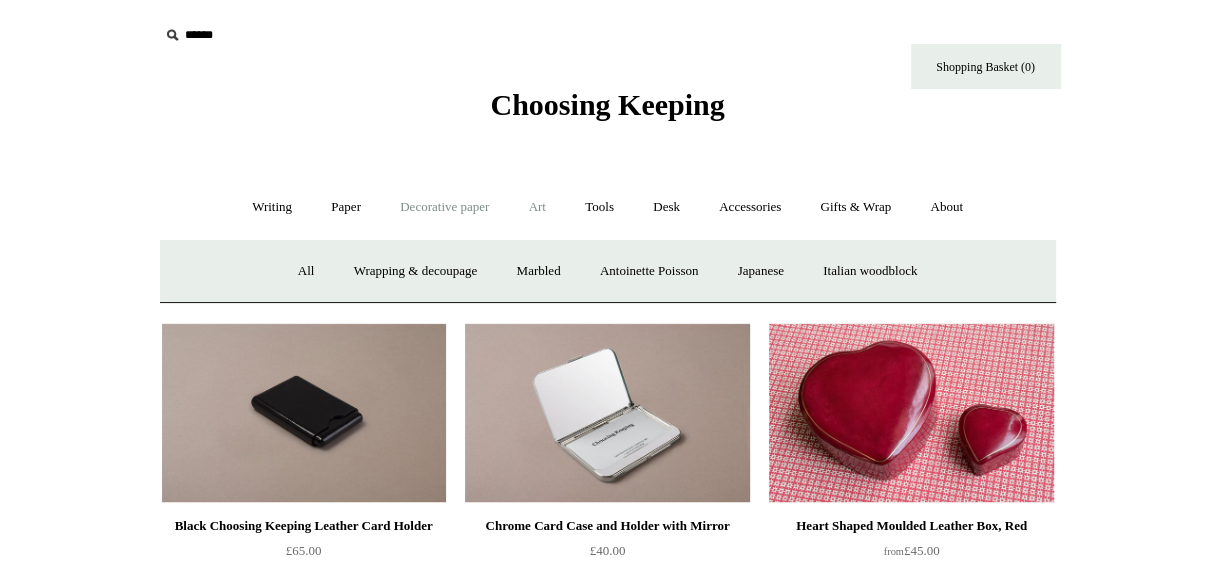 click on "Art +" at bounding box center (537, 207) 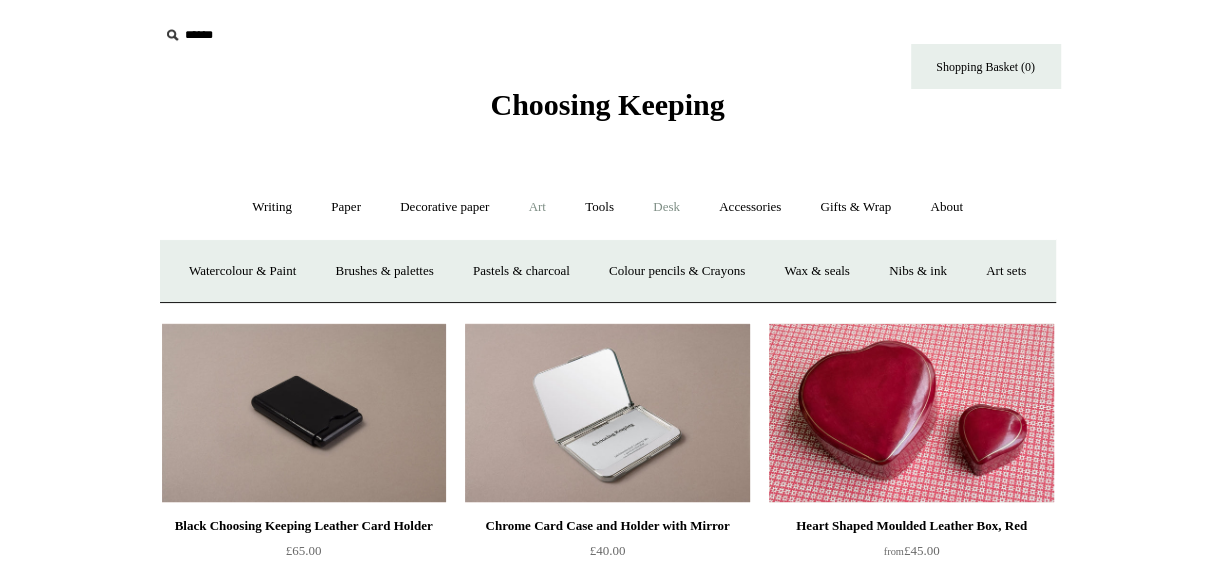 click on "Desk +" at bounding box center (666, 207) 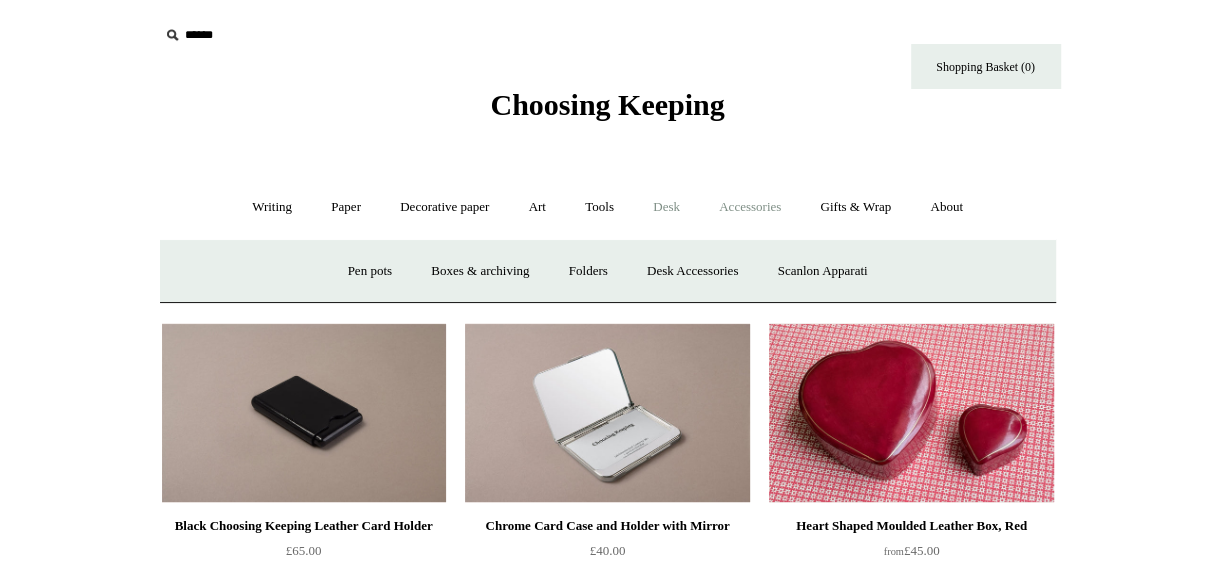 click on "Accessories +" at bounding box center [750, 207] 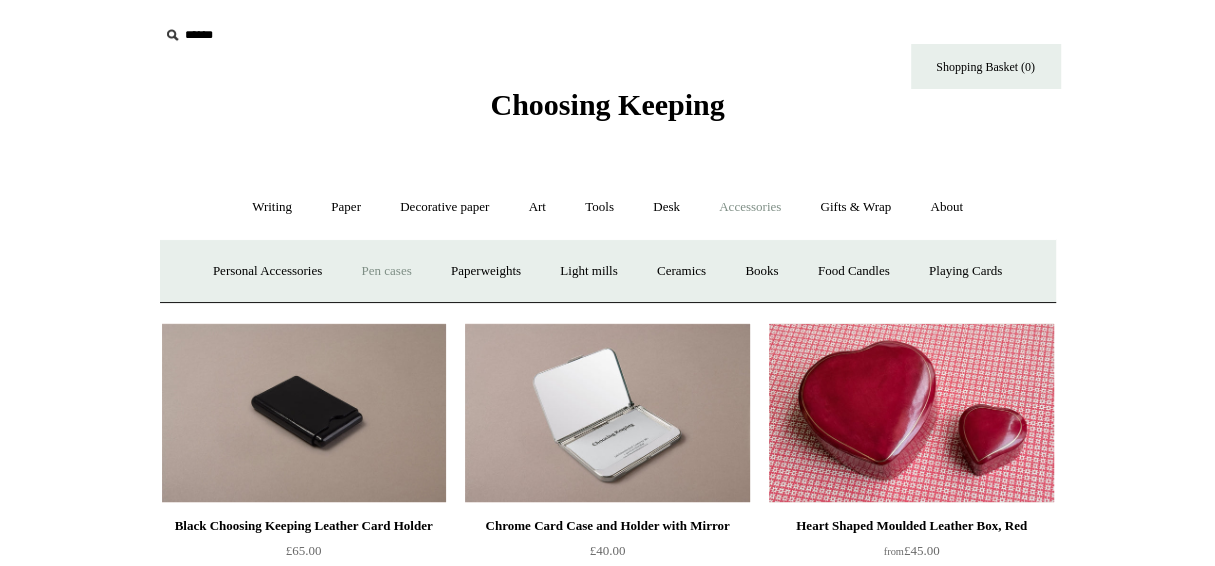 click on "Pen cases" at bounding box center (386, 271) 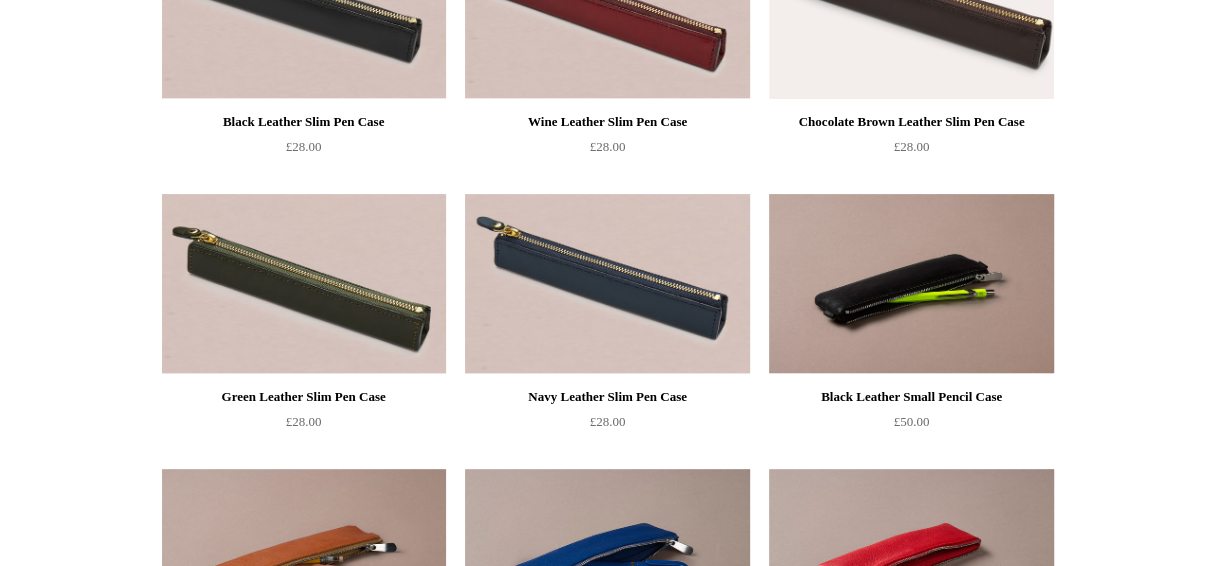 scroll, scrollTop: 337, scrollLeft: 0, axis: vertical 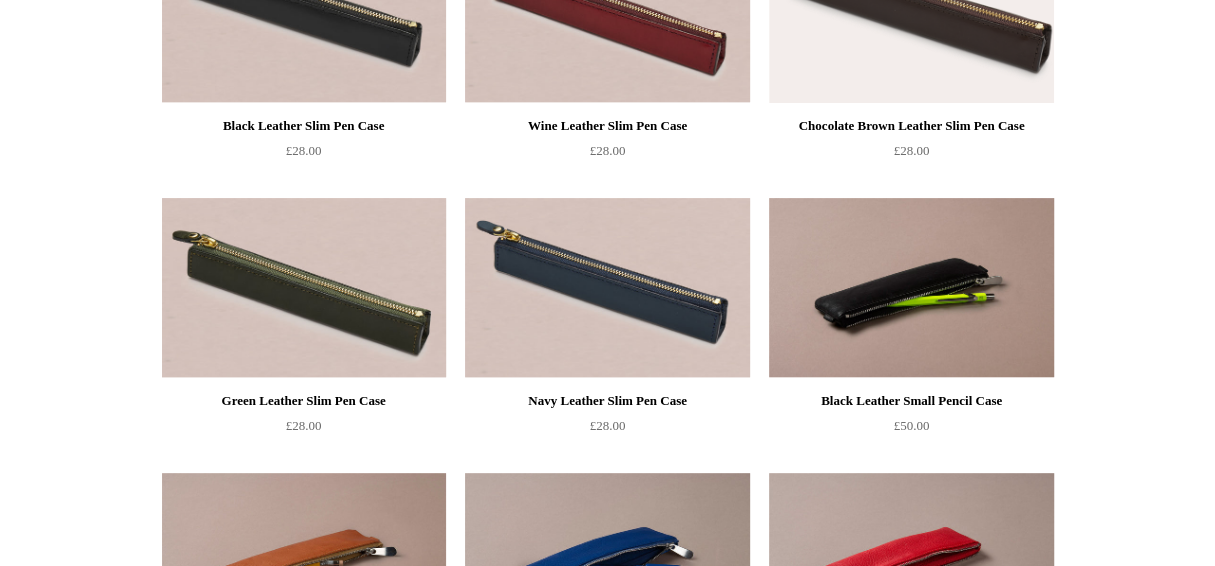 click at bounding box center [304, 288] 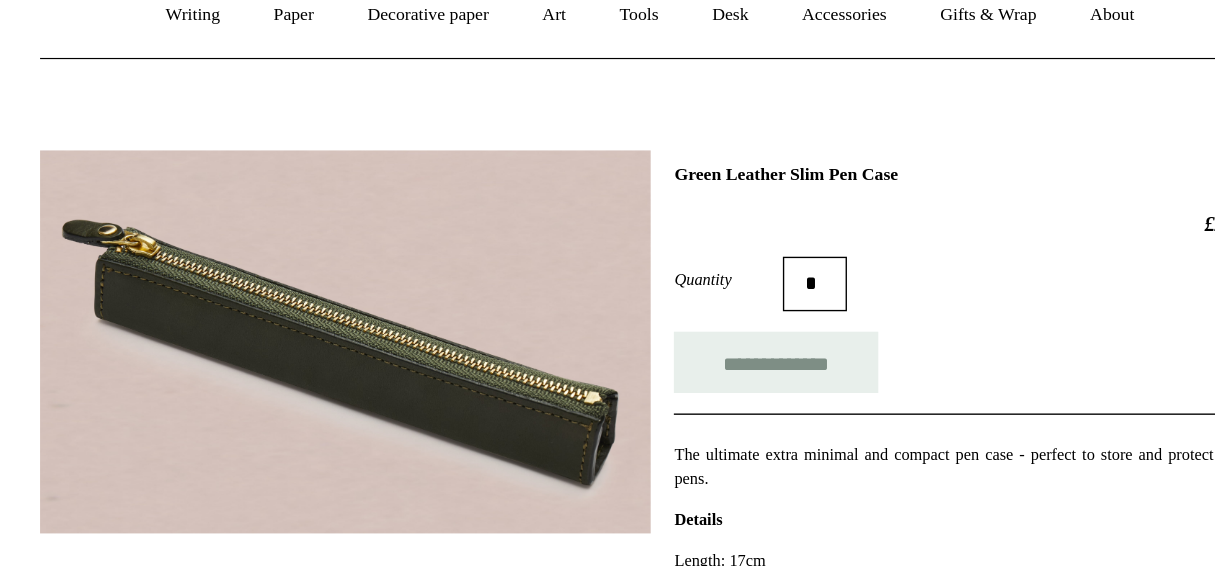 scroll, scrollTop: 80, scrollLeft: 0, axis: vertical 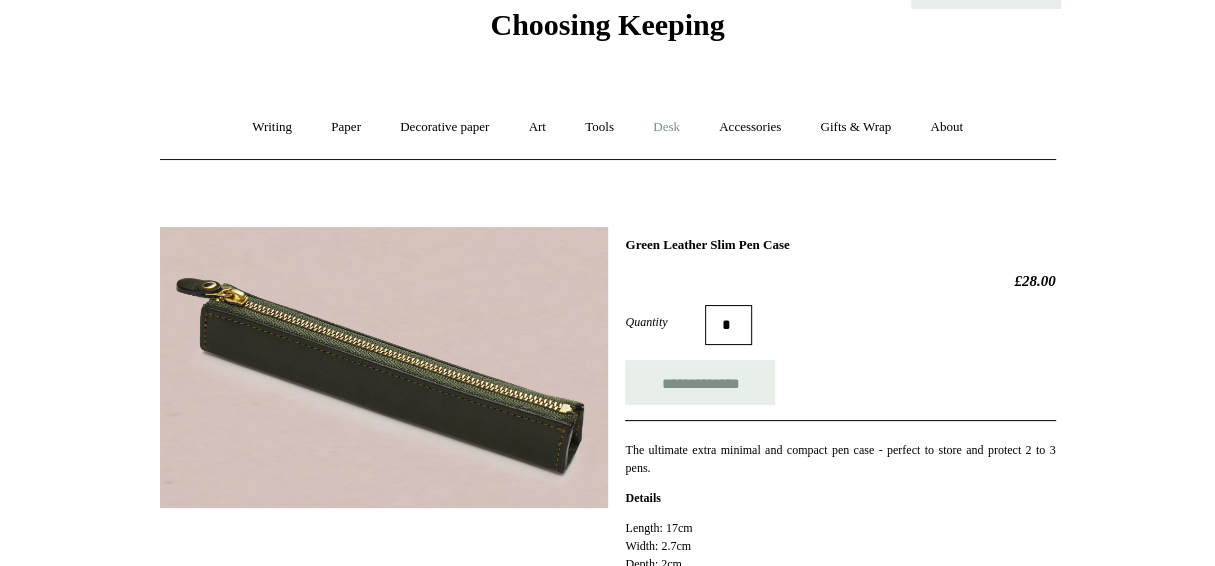 click on "Desk +" at bounding box center (666, 127) 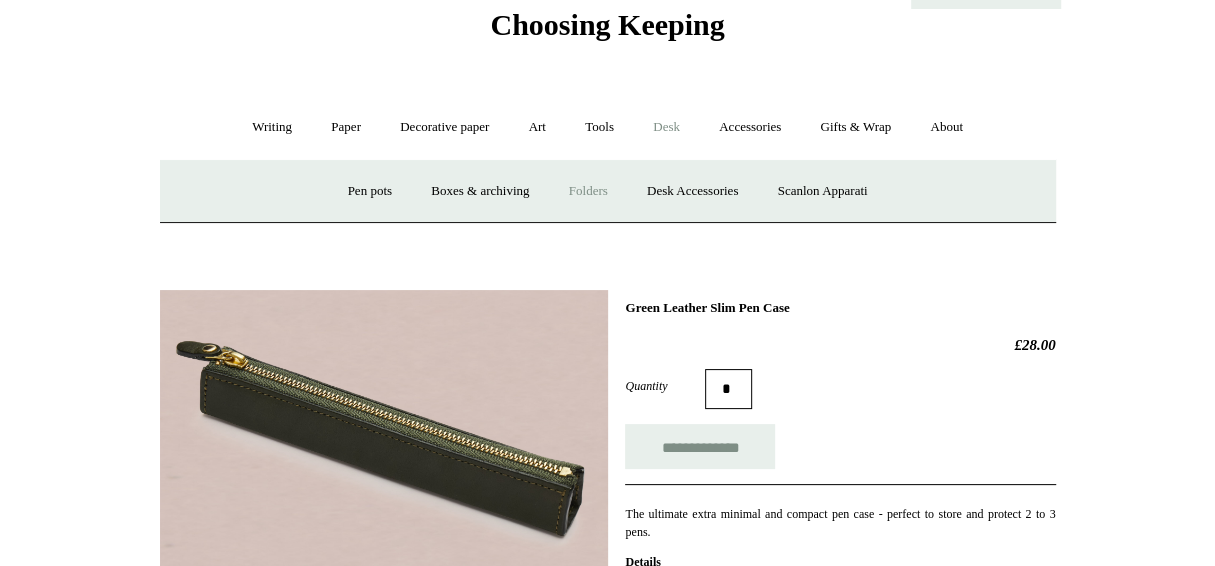 click on "Folders" at bounding box center (588, 191) 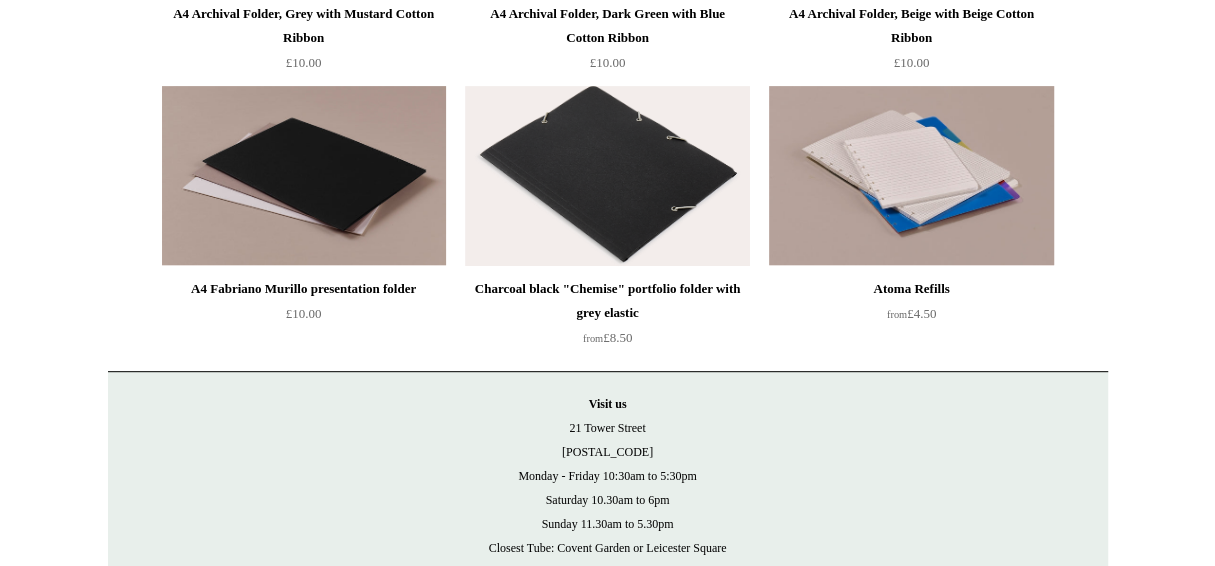 scroll, scrollTop: 0, scrollLeft: 0, axis: both 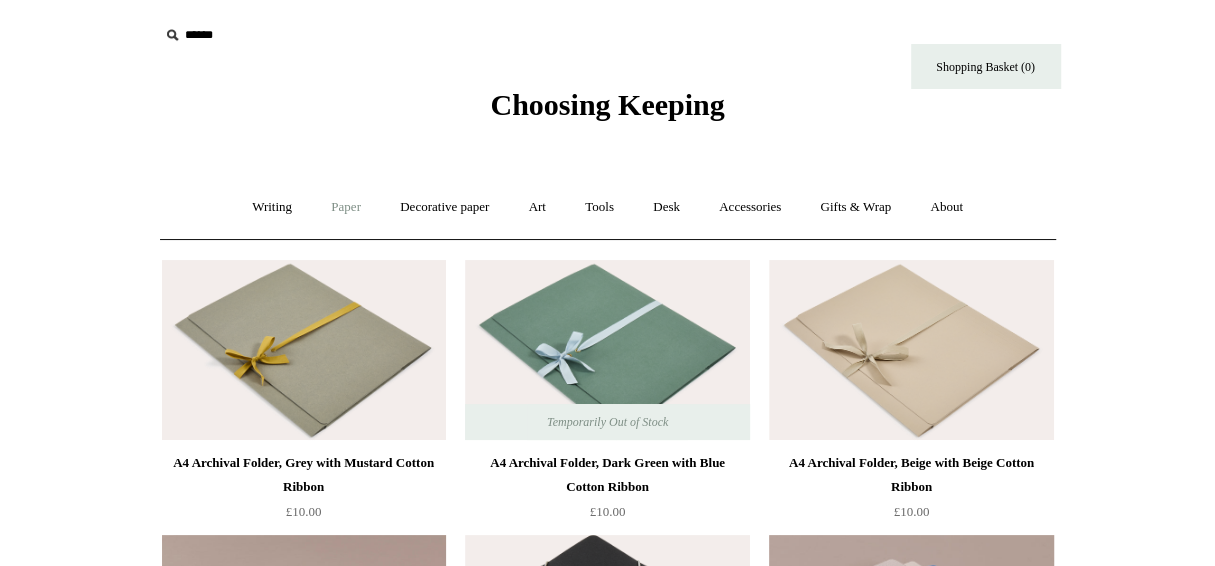 click on "Paper +" at bounding box center (346, 207) 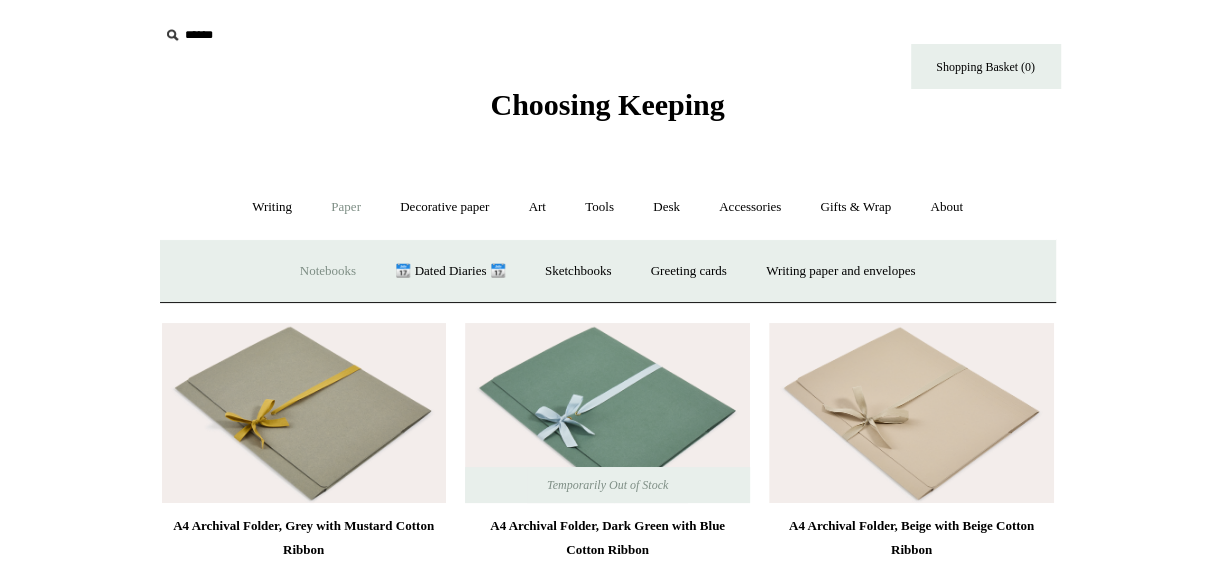 click on "Notebooks +" at bounding box center (328, 271) 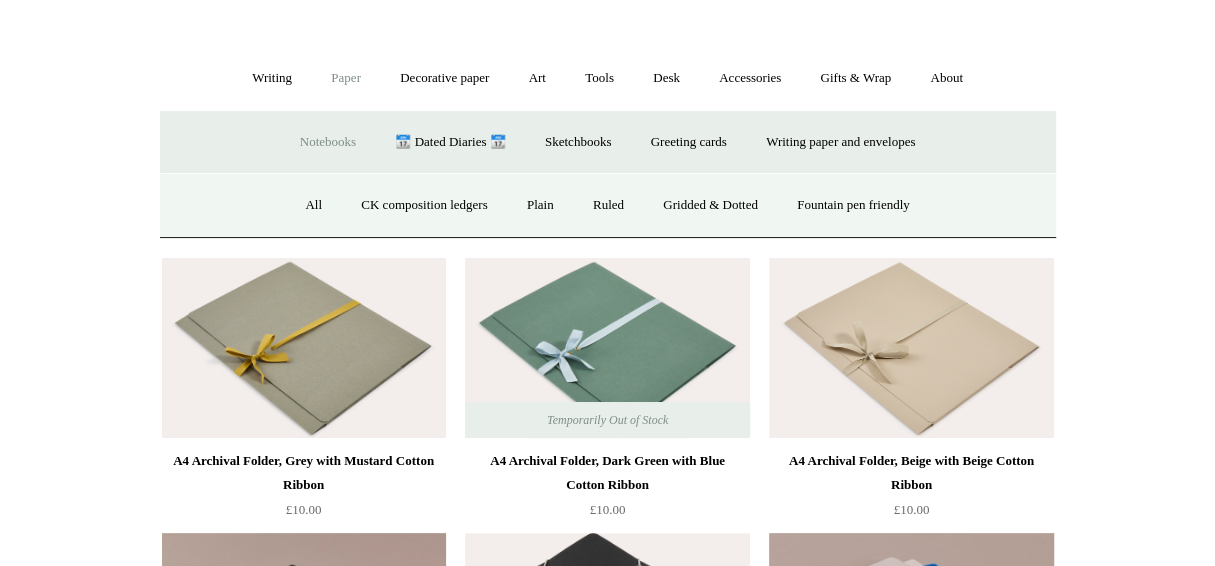 scroll, scrollTop: 128, scrollLeft: 0, axis: vertical 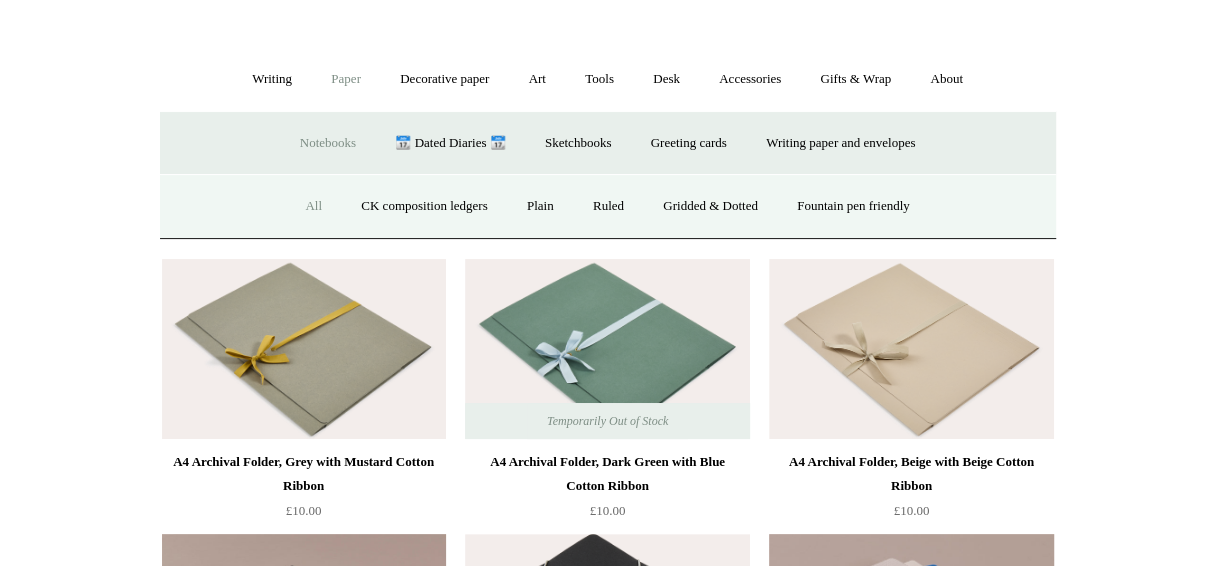 click on "All" at bounding box center (313, 206) 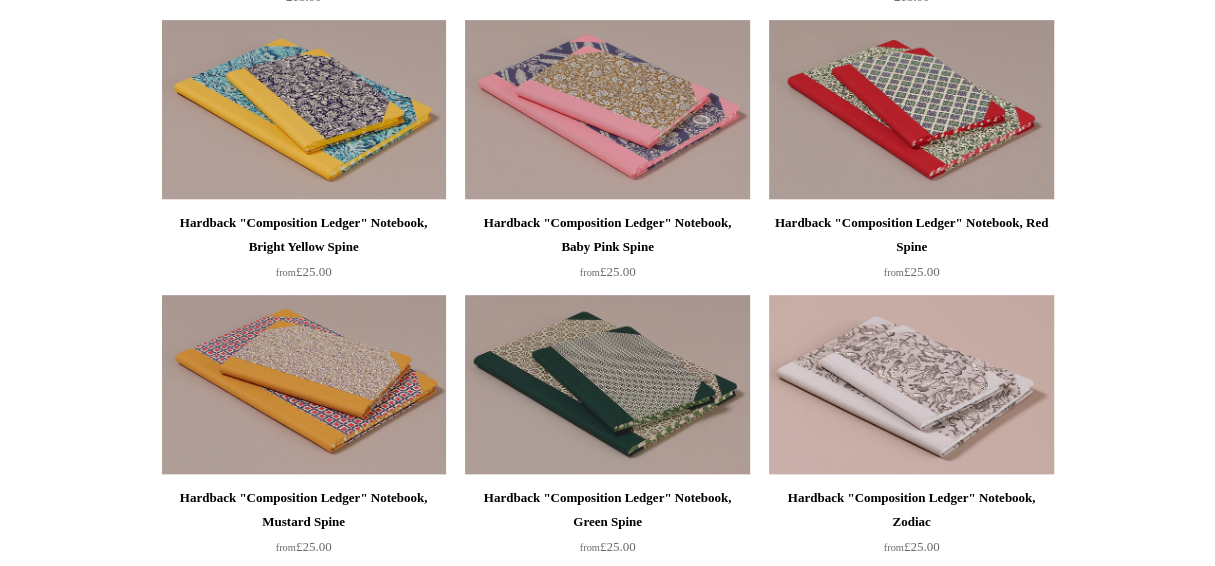 scroll, scrollTop: 533, scrollLeft: 0, axis: vertical 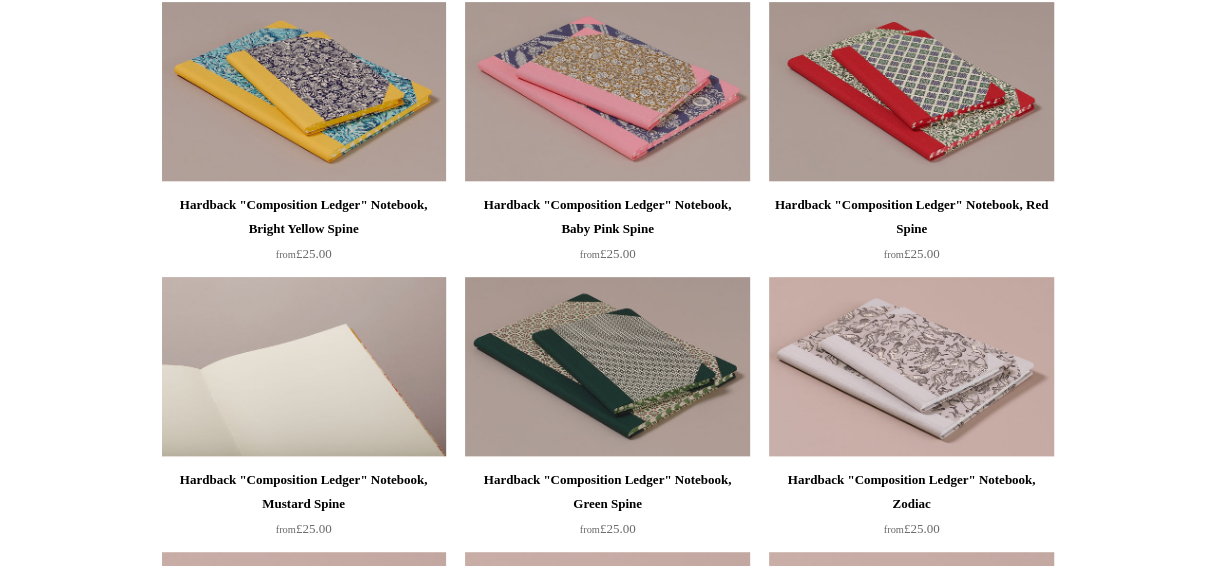 click at bounding box center [304, 367] 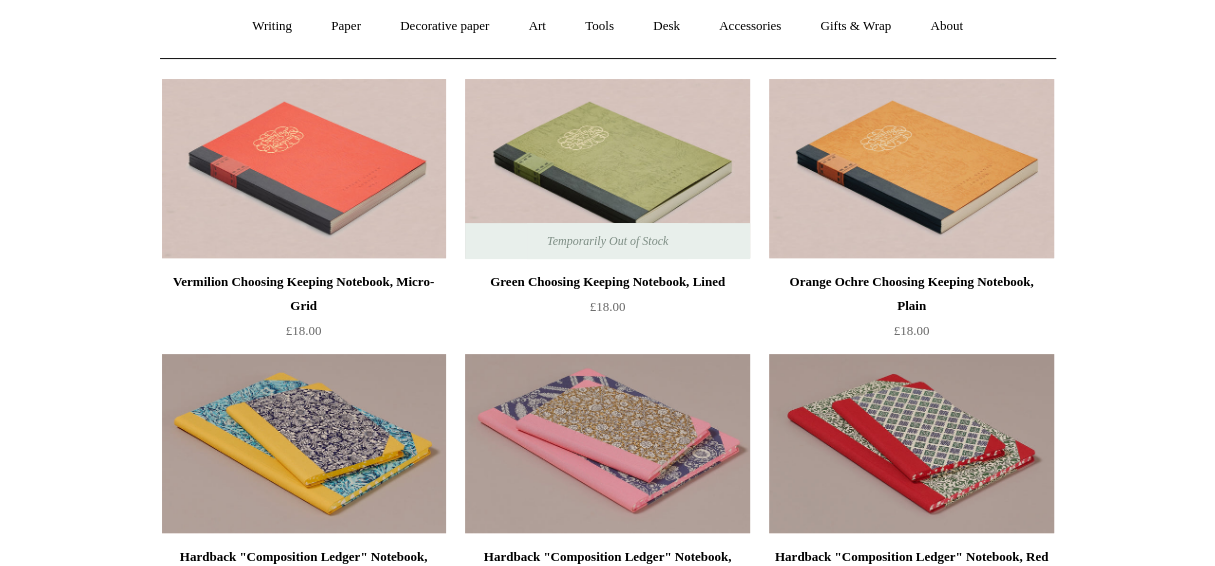 scroll, scrollTop: 0, scrollLeft: 0, axis: both 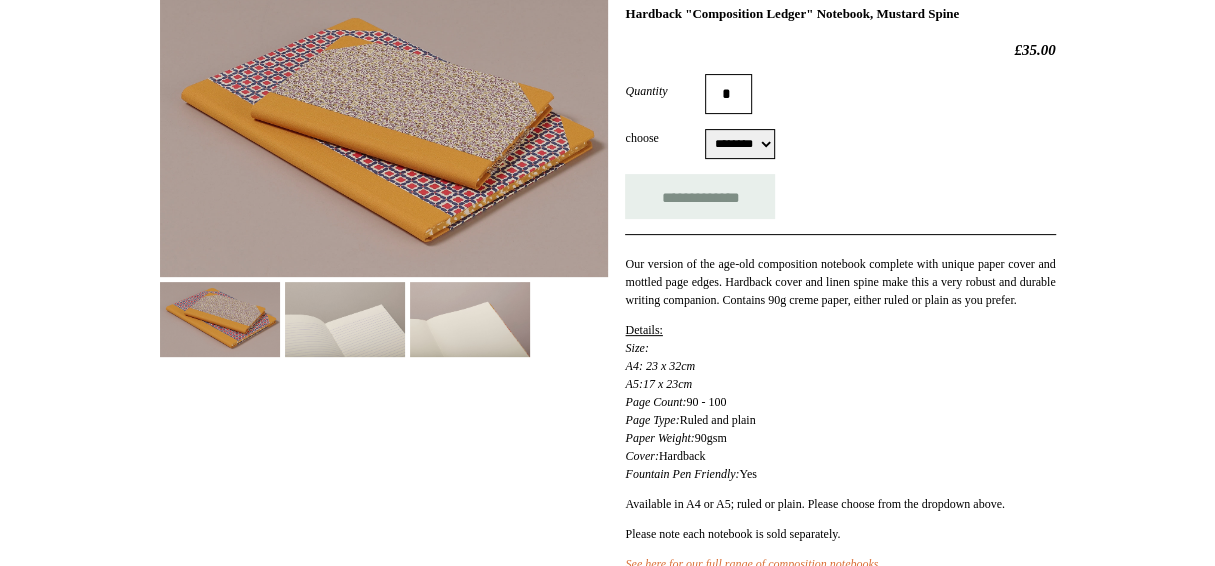click at bounding box center (345, 319) 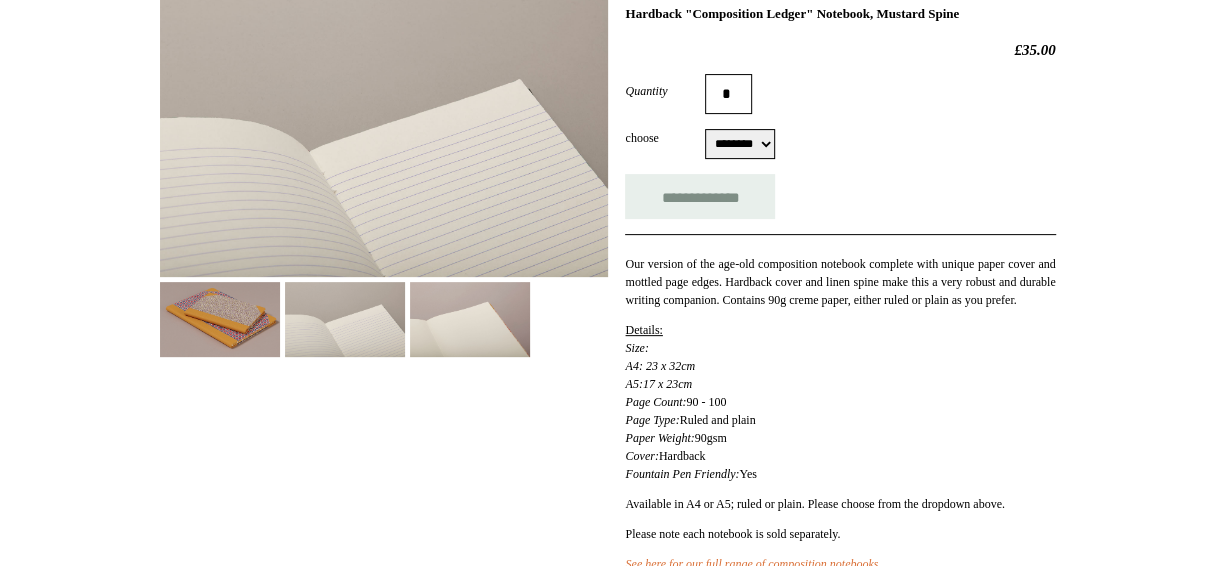 click at bounding box center (470, 319) 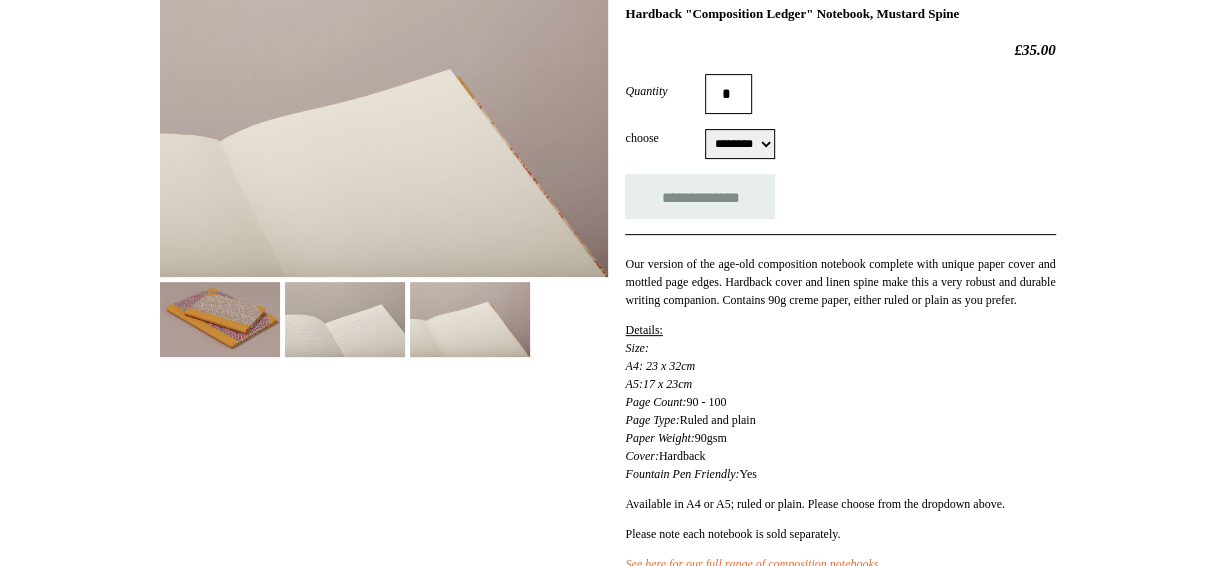 click at bounding box center [220, 319] 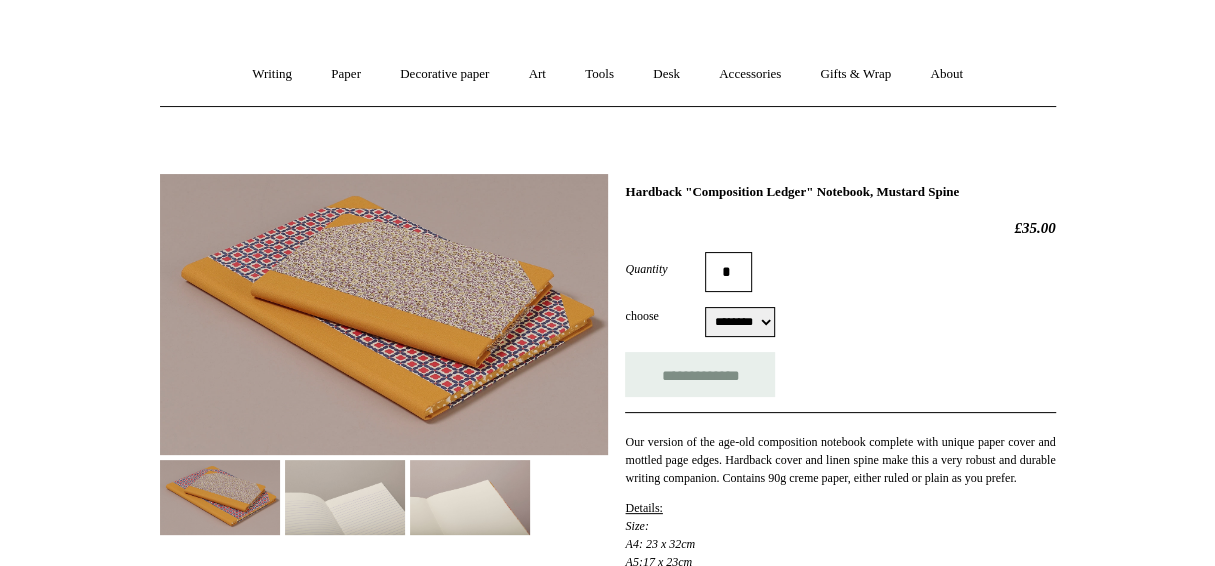scroll, scrollTop: 124, scrollLeft: 0, axis: vertical 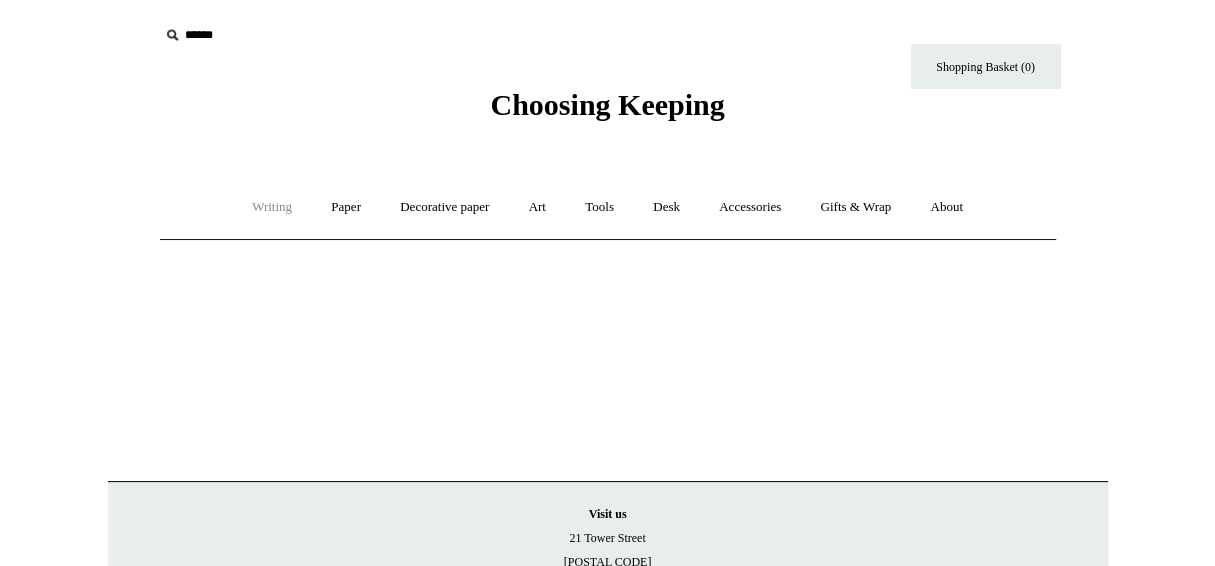 click on "Writing +" at bounding box center [272, 207] 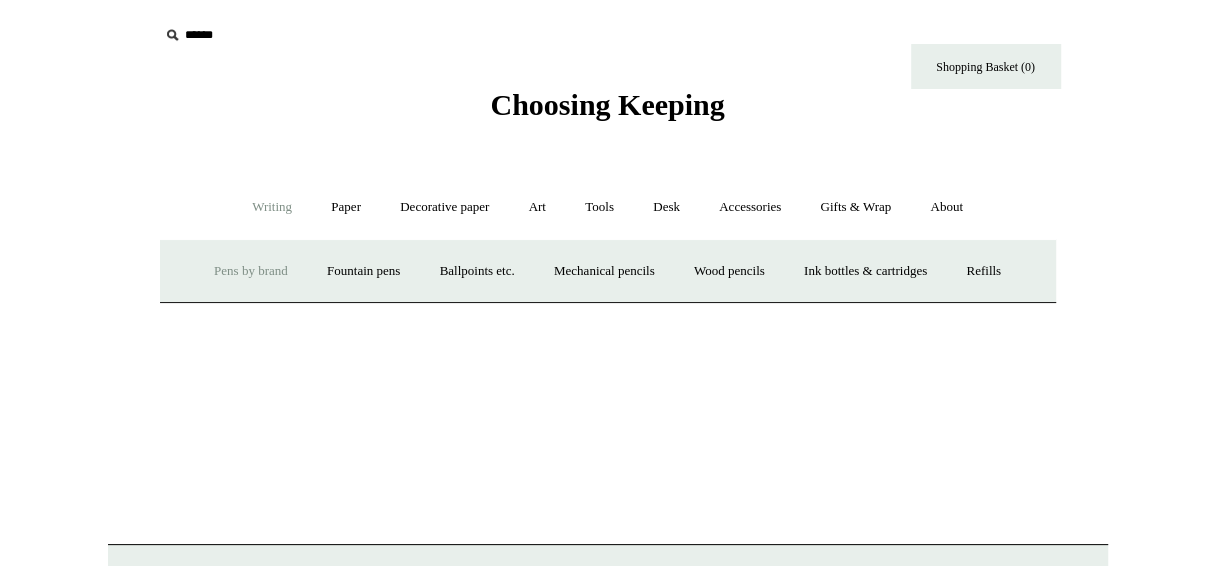 click on "Pens by brand +" at bounding box center [251, 271] 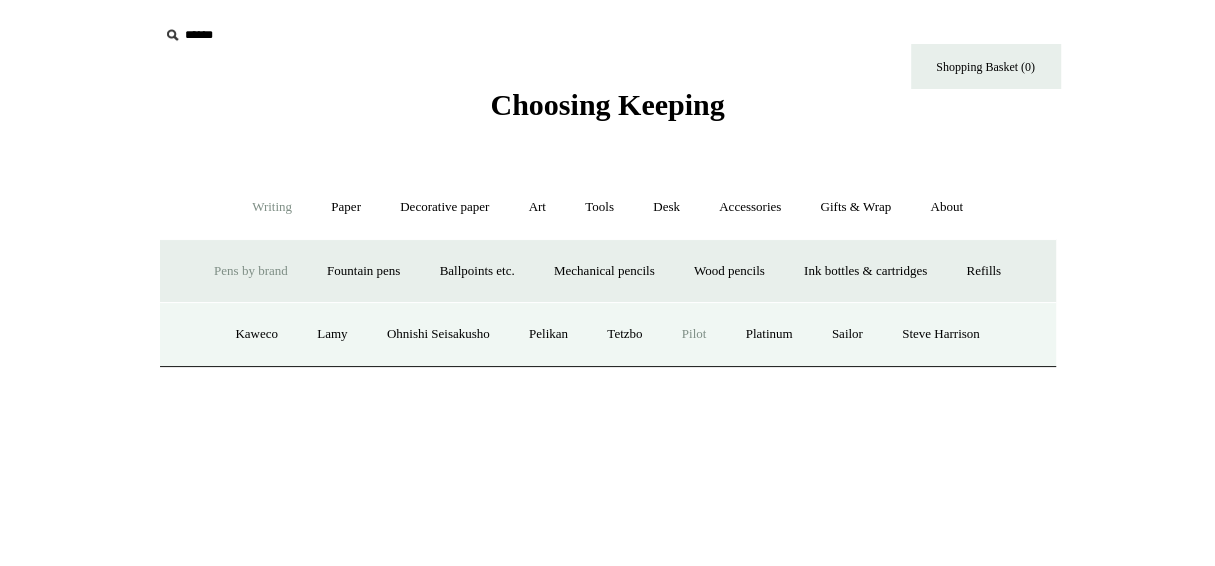 click on "Pilot" at bounding box center (694, 334) 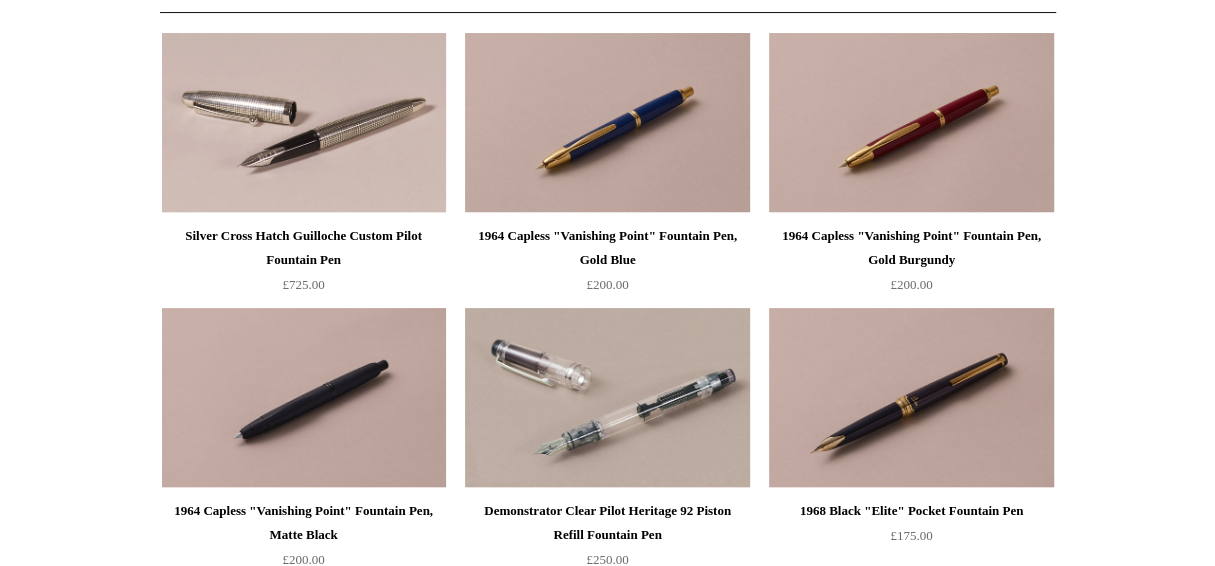 scroll, scrollTop: 142, scrollLeft: 0, axis: vertical 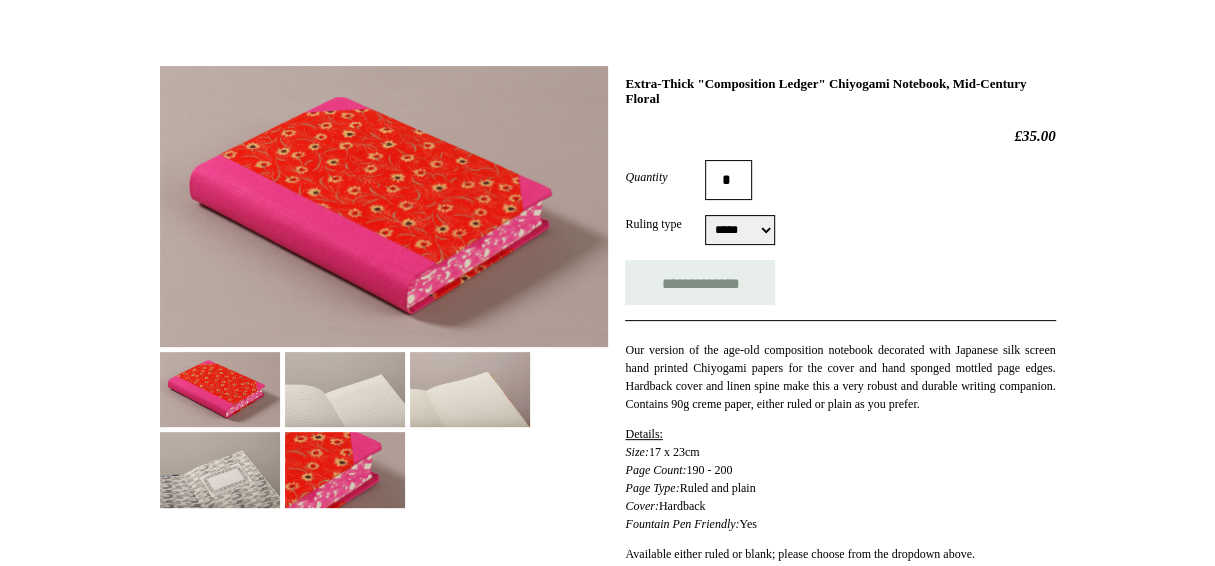 click on "***** *****" at bounding box center (740, 230) 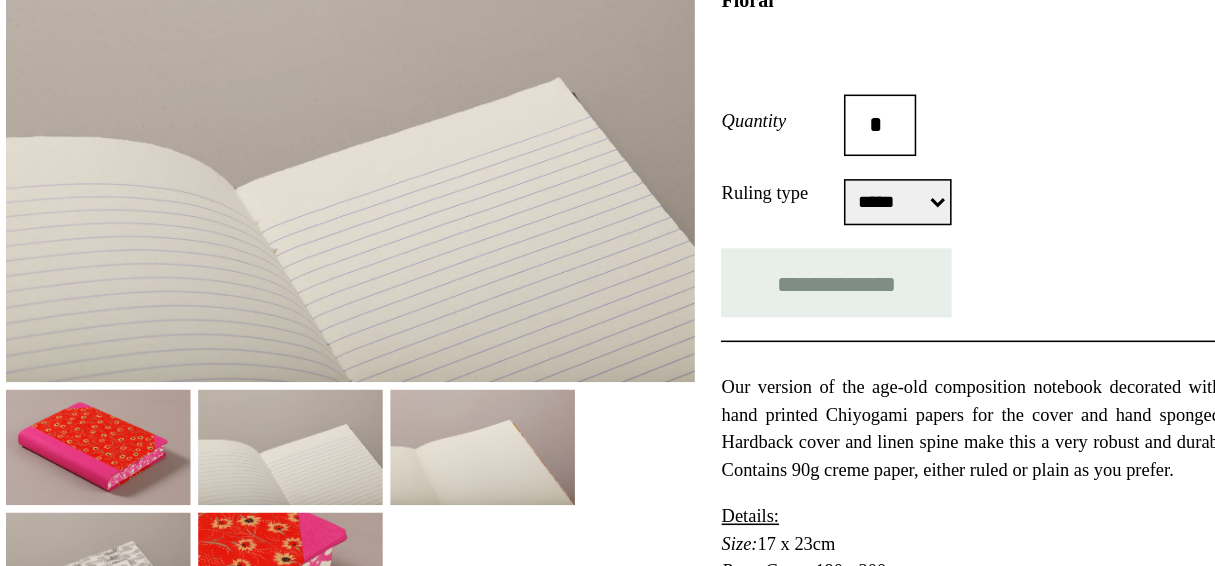 scroll, scrollTop: 243, scrollLeft: 0, axis: vertical 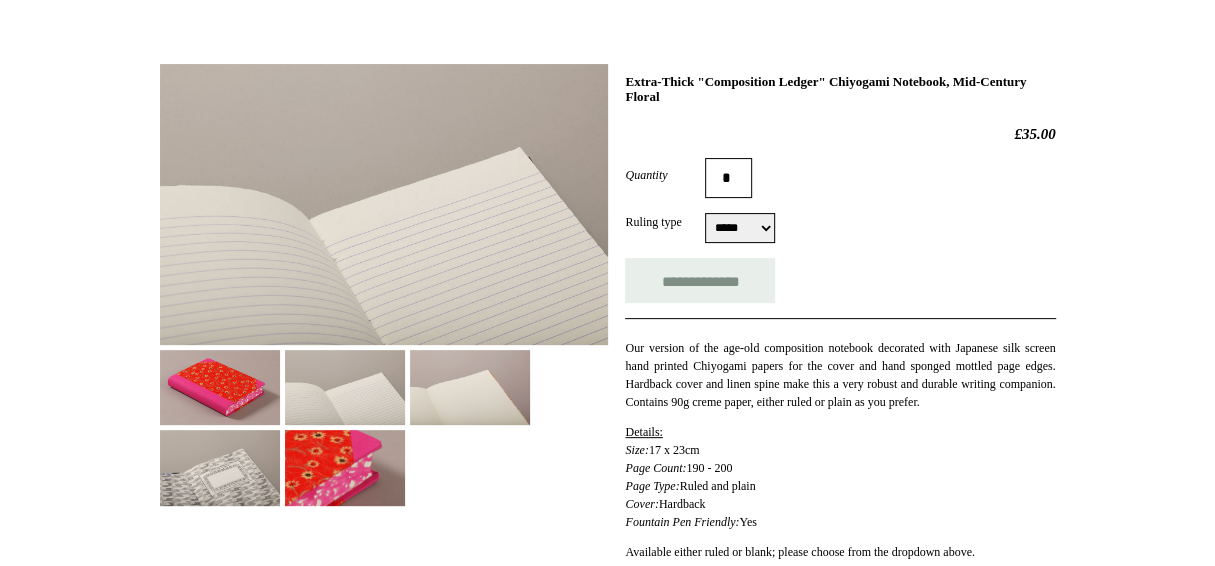 click at bounding box center (470, 387) 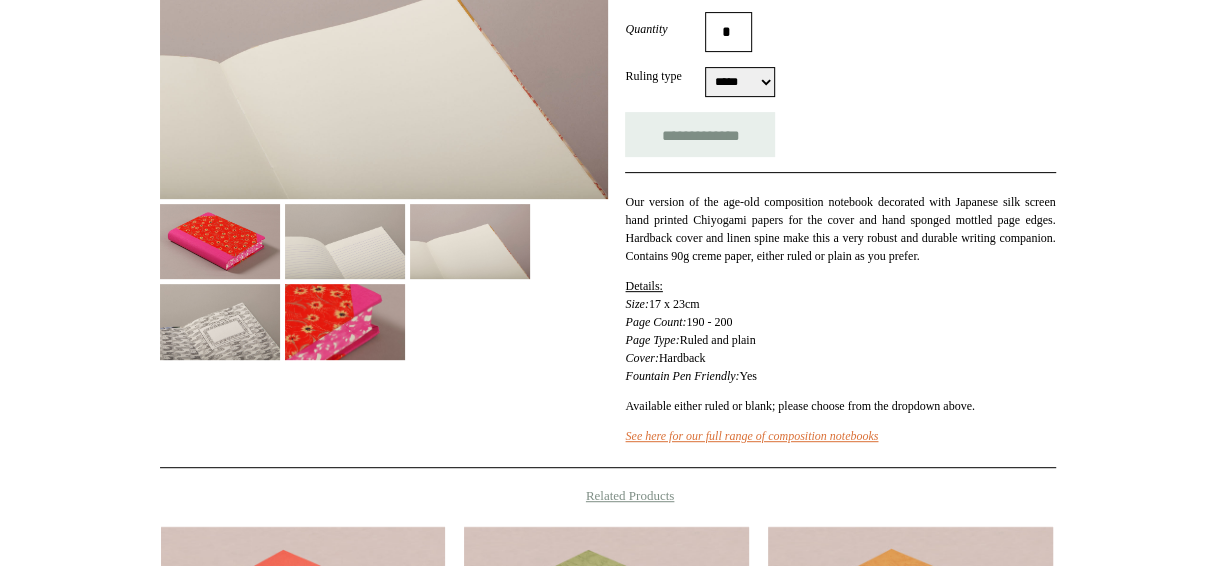 scroll, scrollTop: 389, scrollLeft: 0, axis: vertical 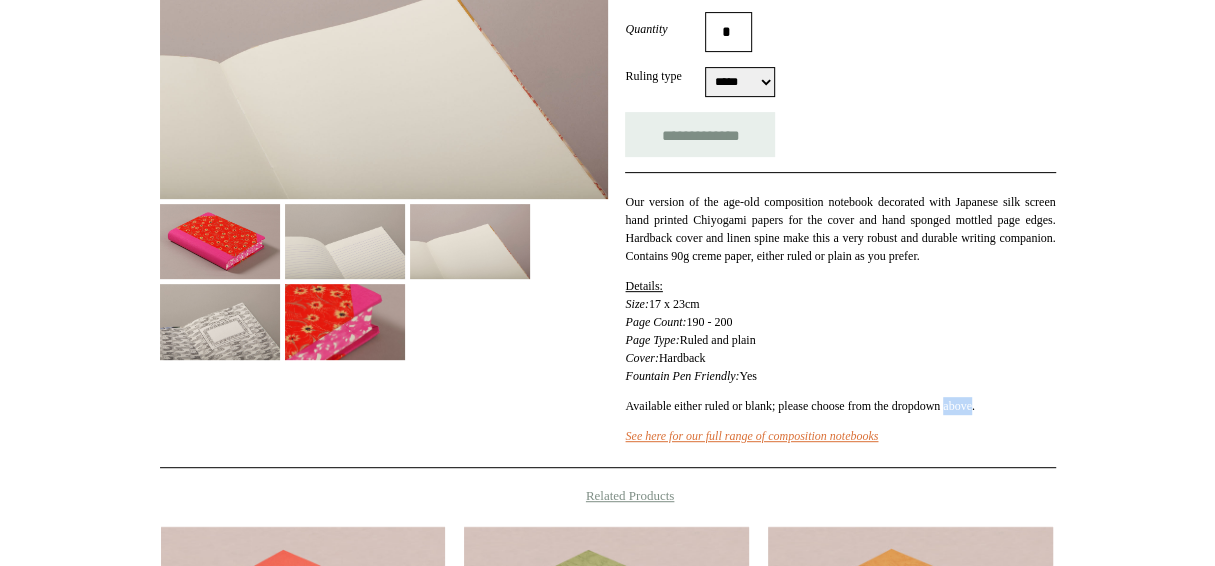 click on "Available either ruled or blank; please choose from the dropdown above." at bounding box center (840, 406) 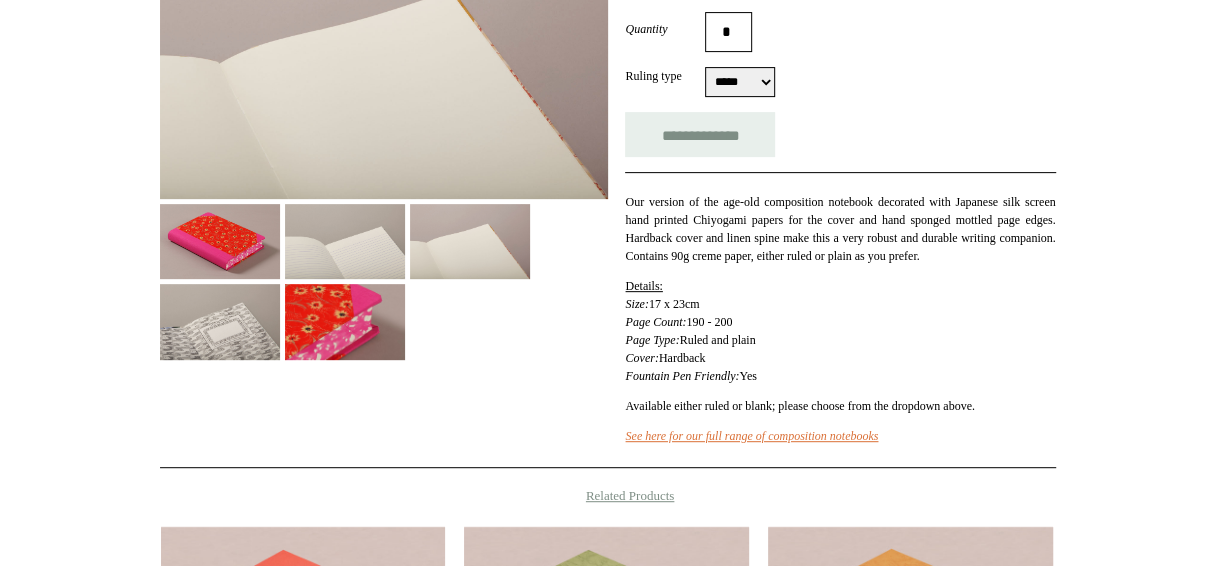 click on "Our version of the age-old composition notebook decorated with Japanese silk screen hand printed Chiyogami papers for the cover and hand sponged mottled page edges. Hardback cover and linen spine make this a very robust and durable writing companion. Contains 90g creme paper, either ruled or plain as you prefer.
Details: Size:  17 x 23cm Page Count:  190 - 200 Page Type:  Ruled and plain Cover:  Hardback Fountain Pen Friendly:  Yes
Available either ruled or blank; please choose from the dropdown above.
See here for our full range of composition notebooks" at bounding box center [840, 308] 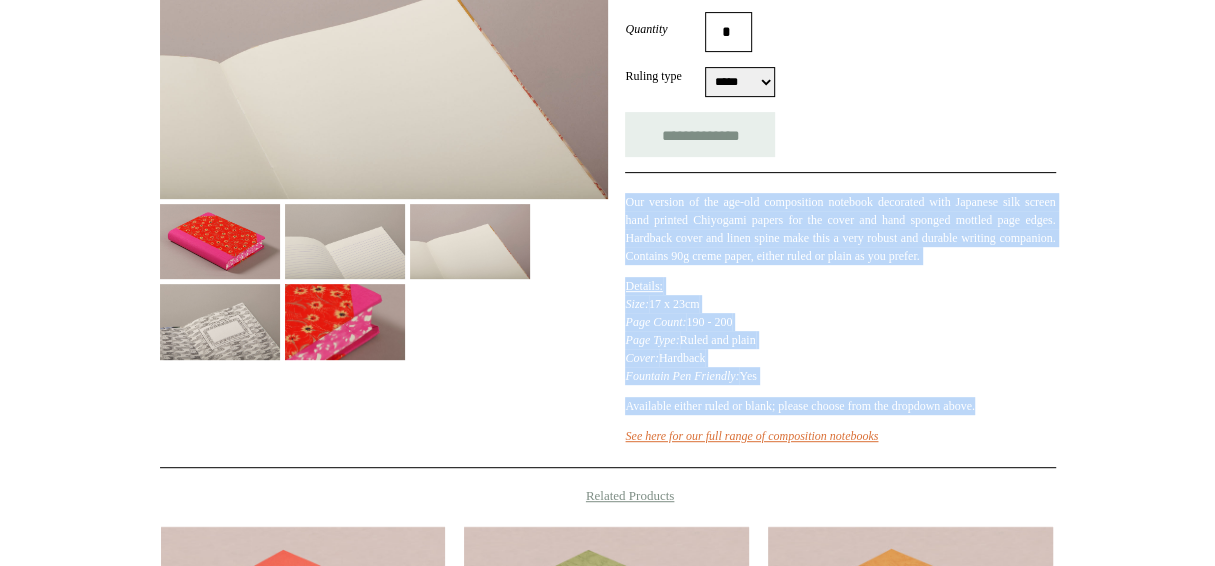 drag, startPoint x: 627, startPoint y: 198, endPoint x: 1039, endPoint y: 410, distance: 463.34436 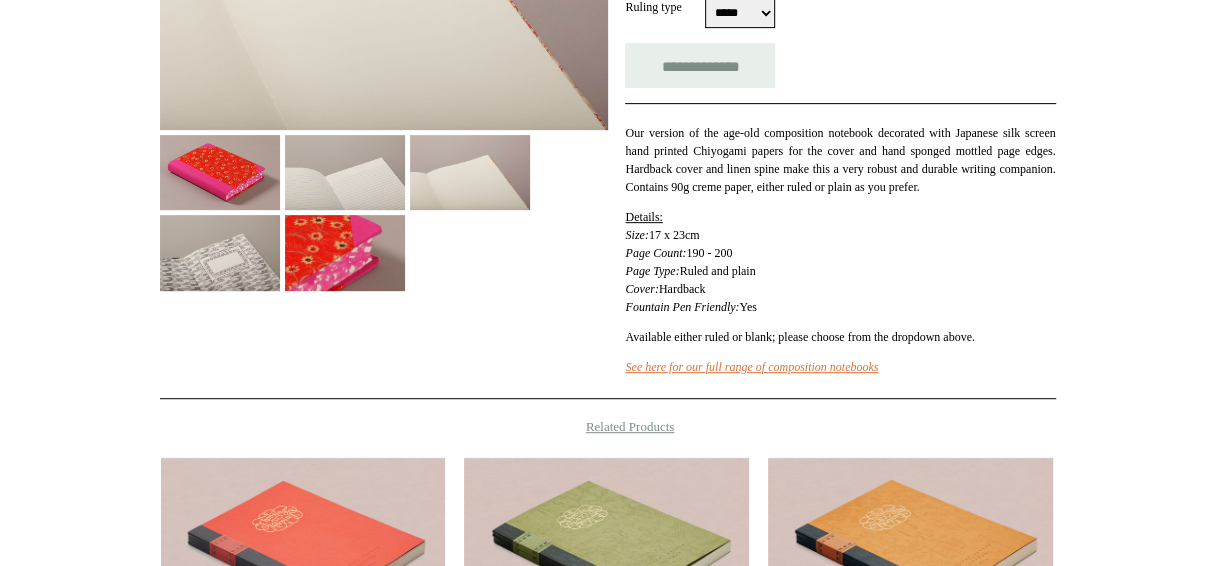 scroll, scrollTop: 467, scrollLeft: 0, axis: vertical 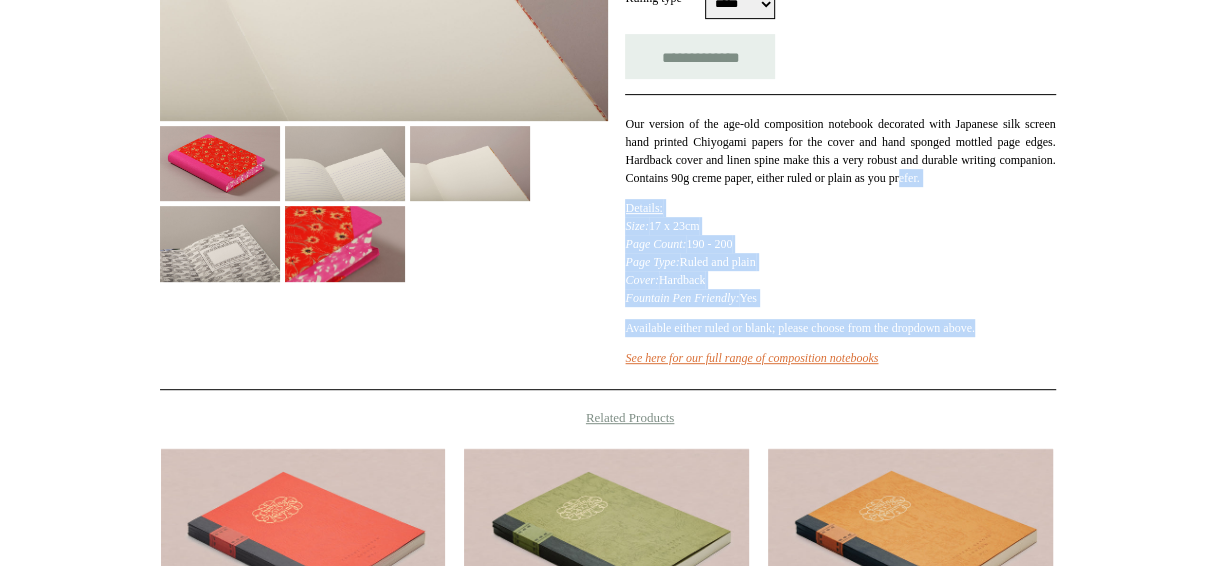 drag, startPoint x: 1032, startPoint y: 341, endPoint x: 636, endPoint y: 199, distance: 420.6899 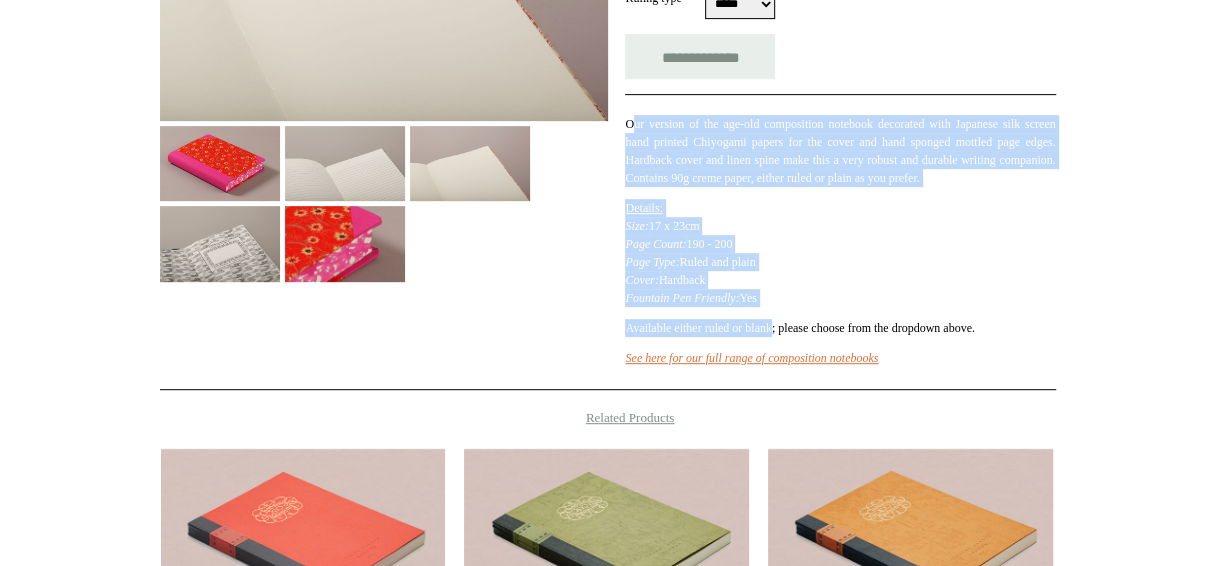 drag, startPoint x: 629, startPoint y: 124, endPoint x: 787, endPoint y: 343, distance: 270.0463 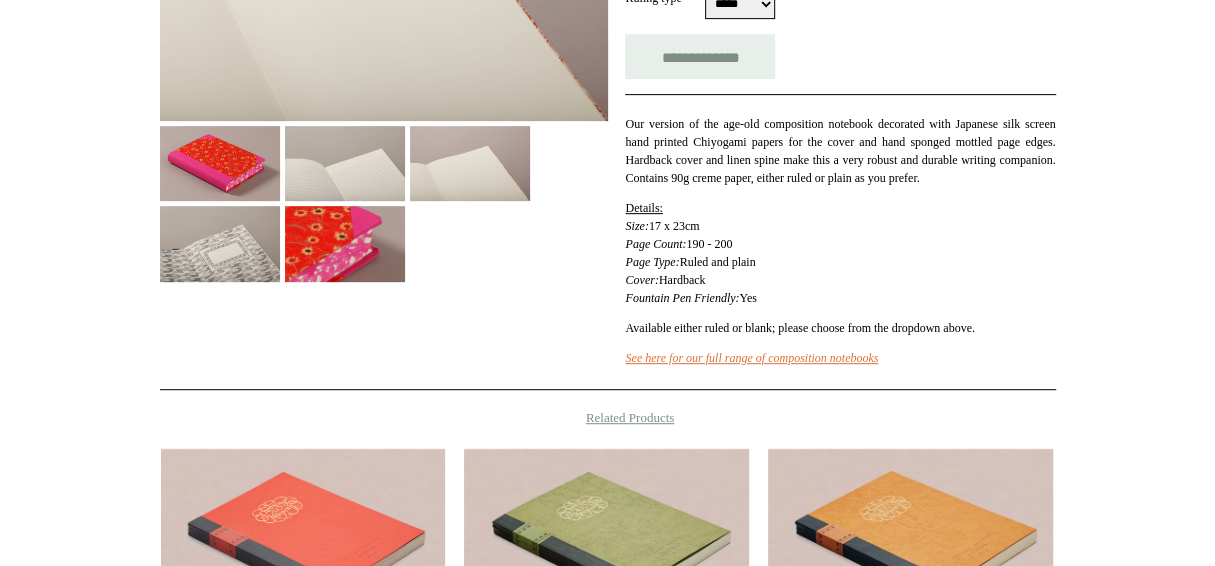 click on "Available either ruled or blank; please choose from the dropdown above." at bounding box center [840, 328] 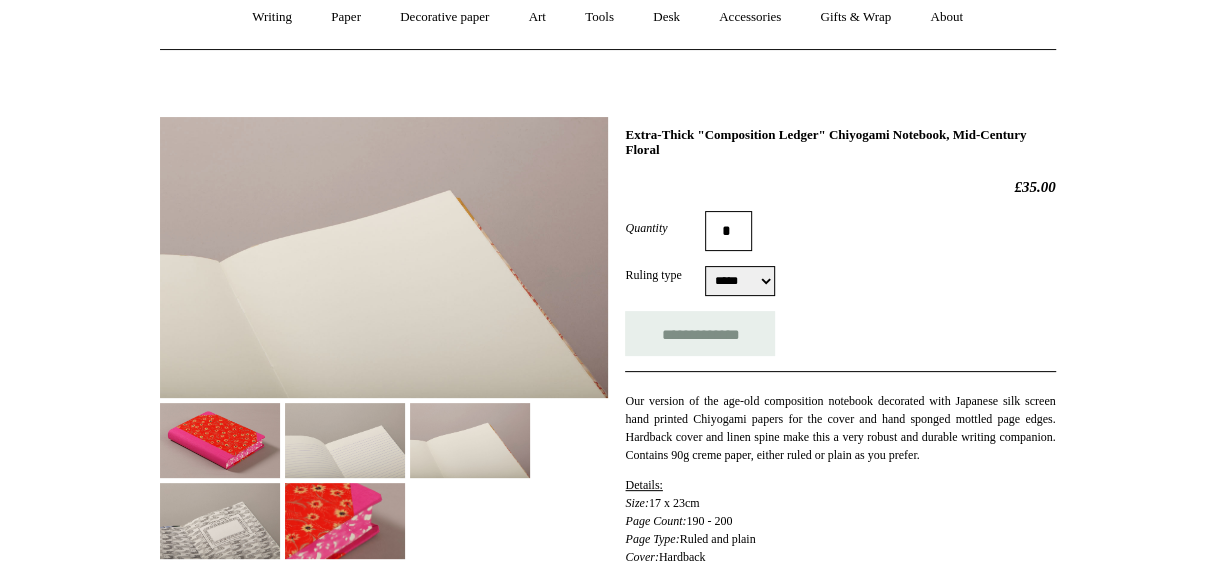 scroll, scrollTop: 192, scrollLeft: 0, axis: vertical 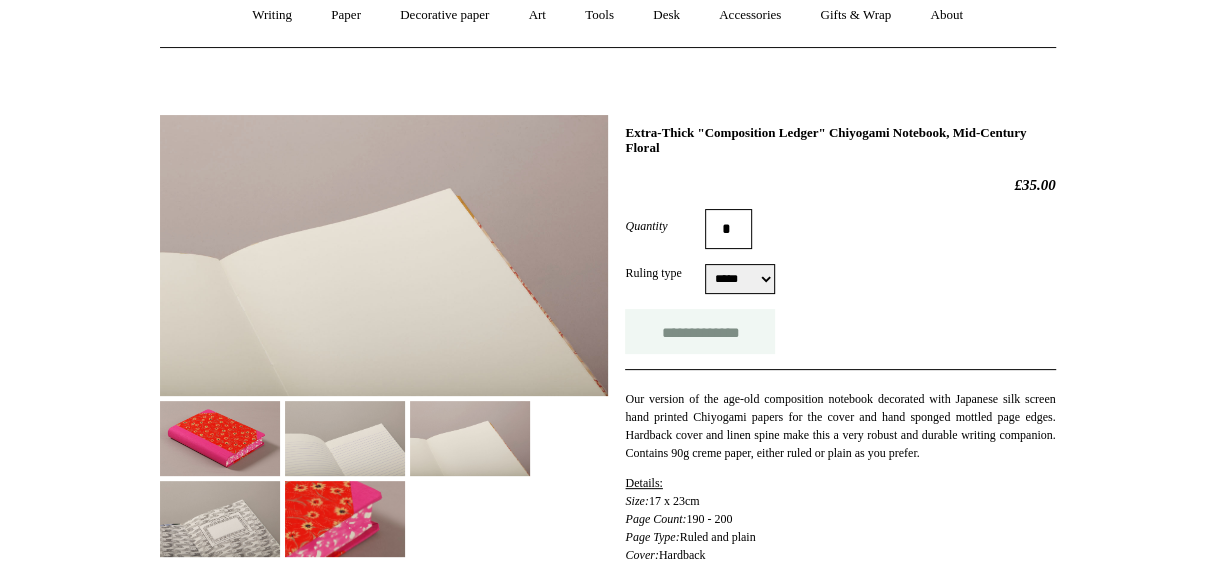click on "**********" at bounding box center [700, 331] 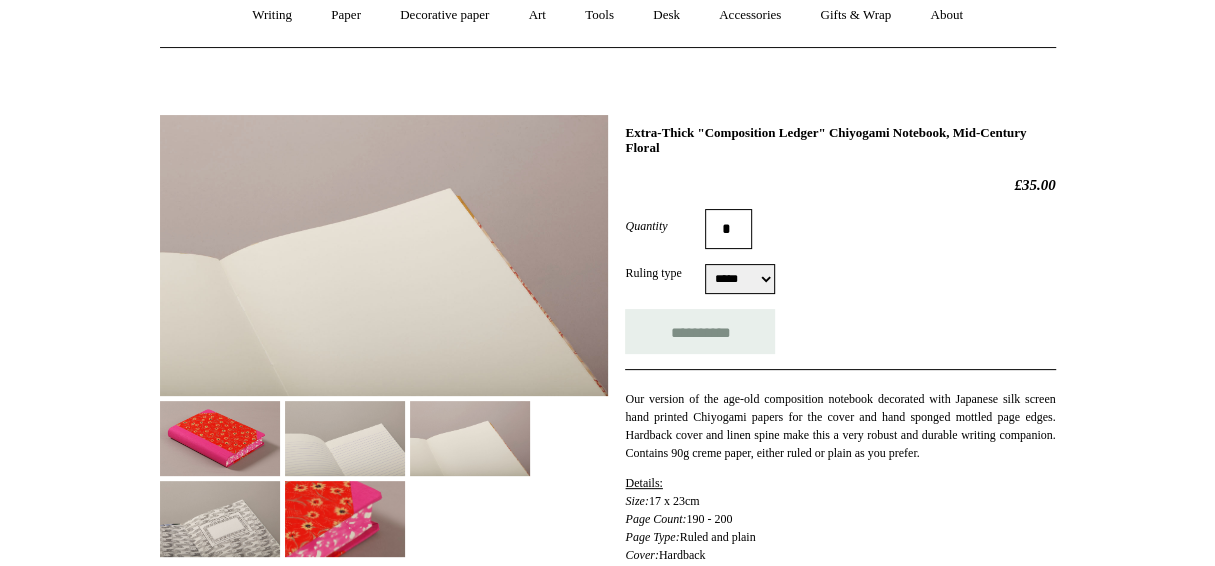 scroll, scrollTop: 0, scrollLeft: 0, axis: both 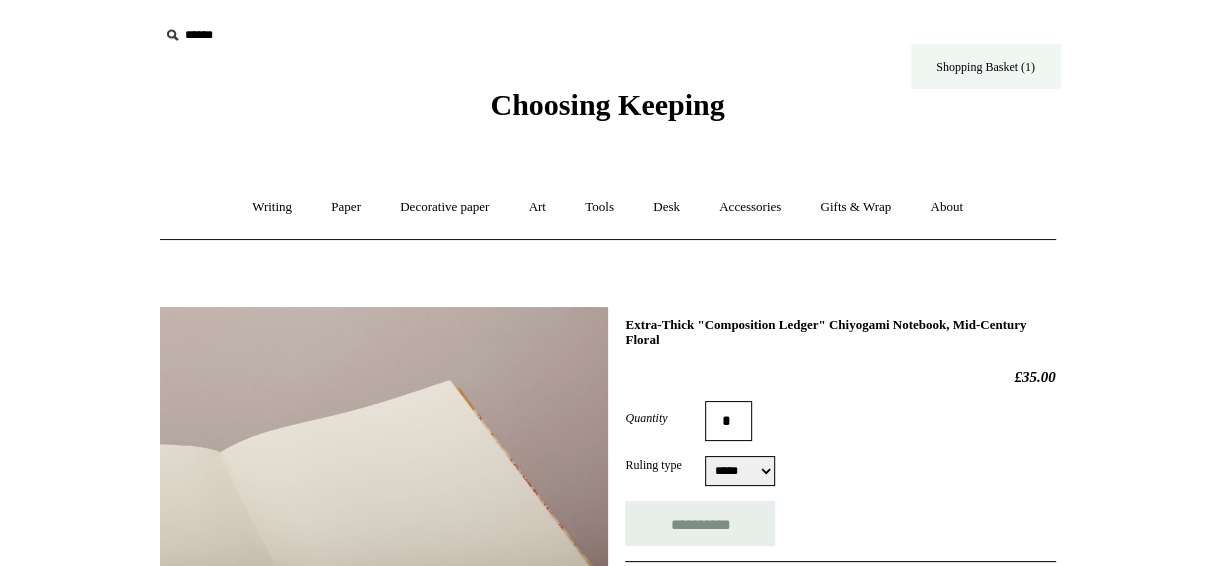 click on "Shopping Basket (1)" at bounding box center [986, 66] 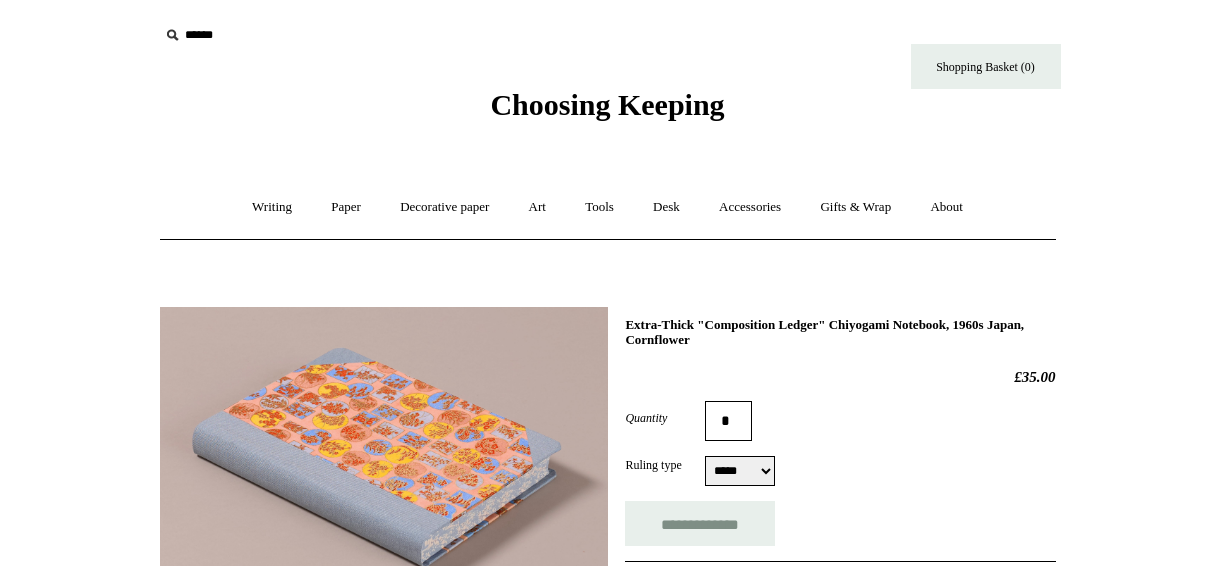scroll, scrollTop: 0, scrollLeft: 0, axis: both 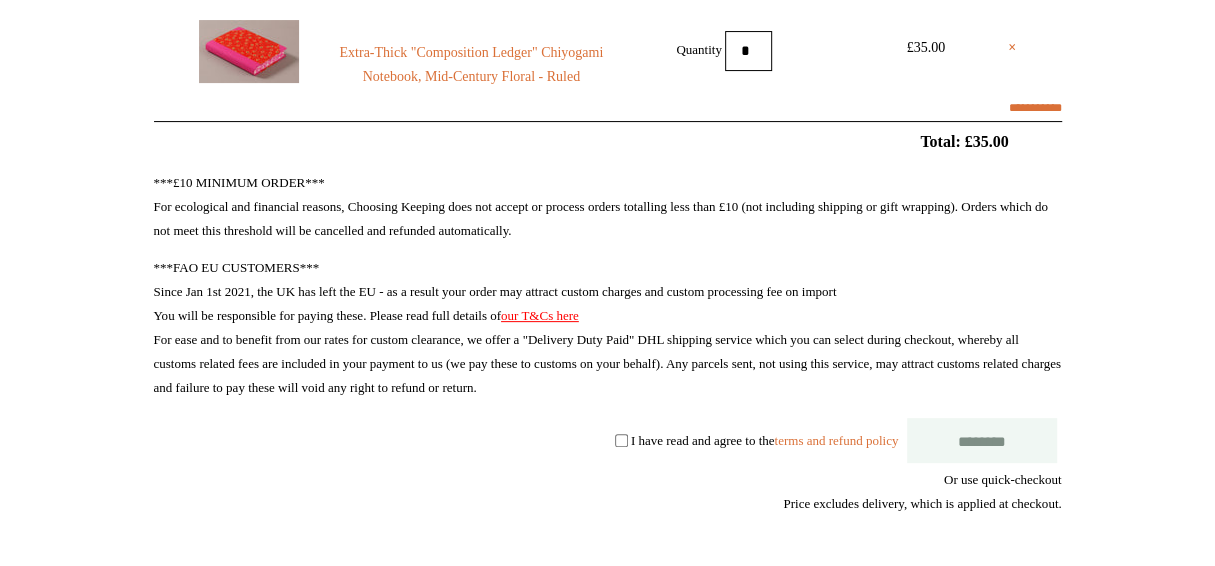 select on "**********" 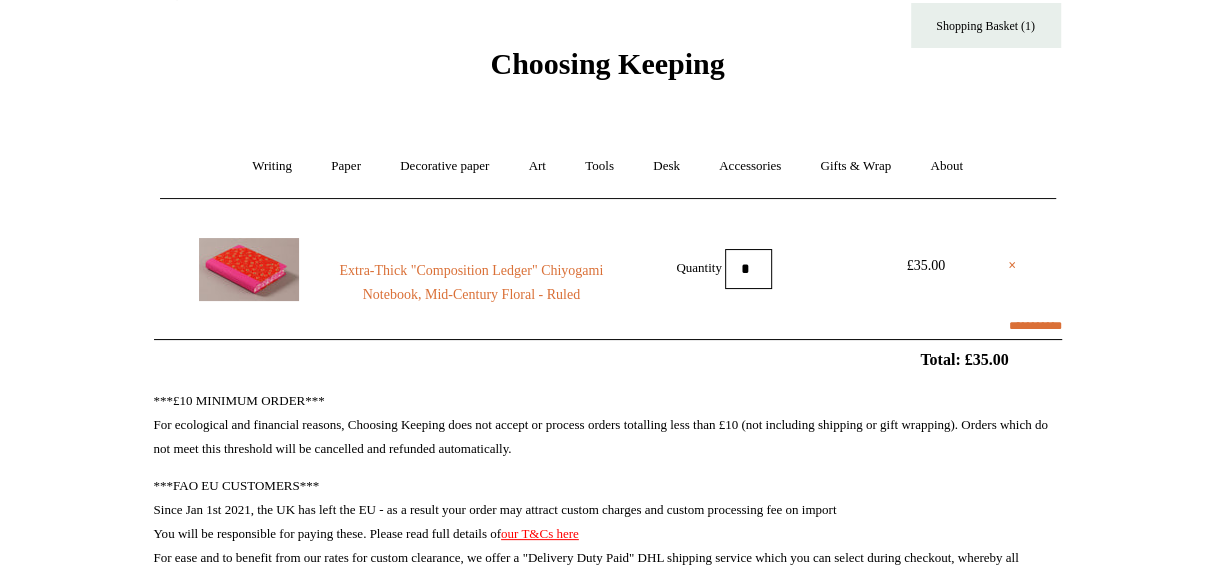scroll, scrollTop: 0, scrollLeft: 0, axis: both 